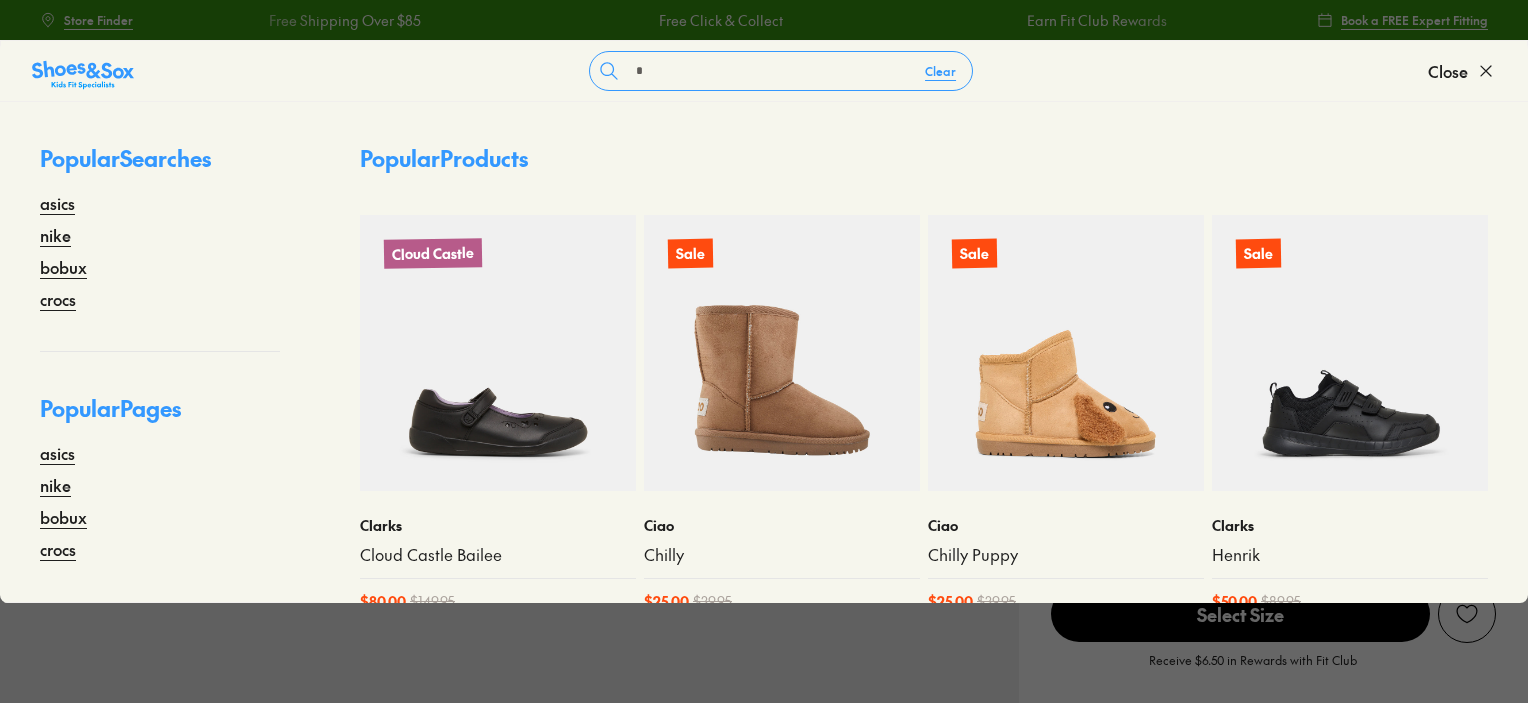 select on "*" 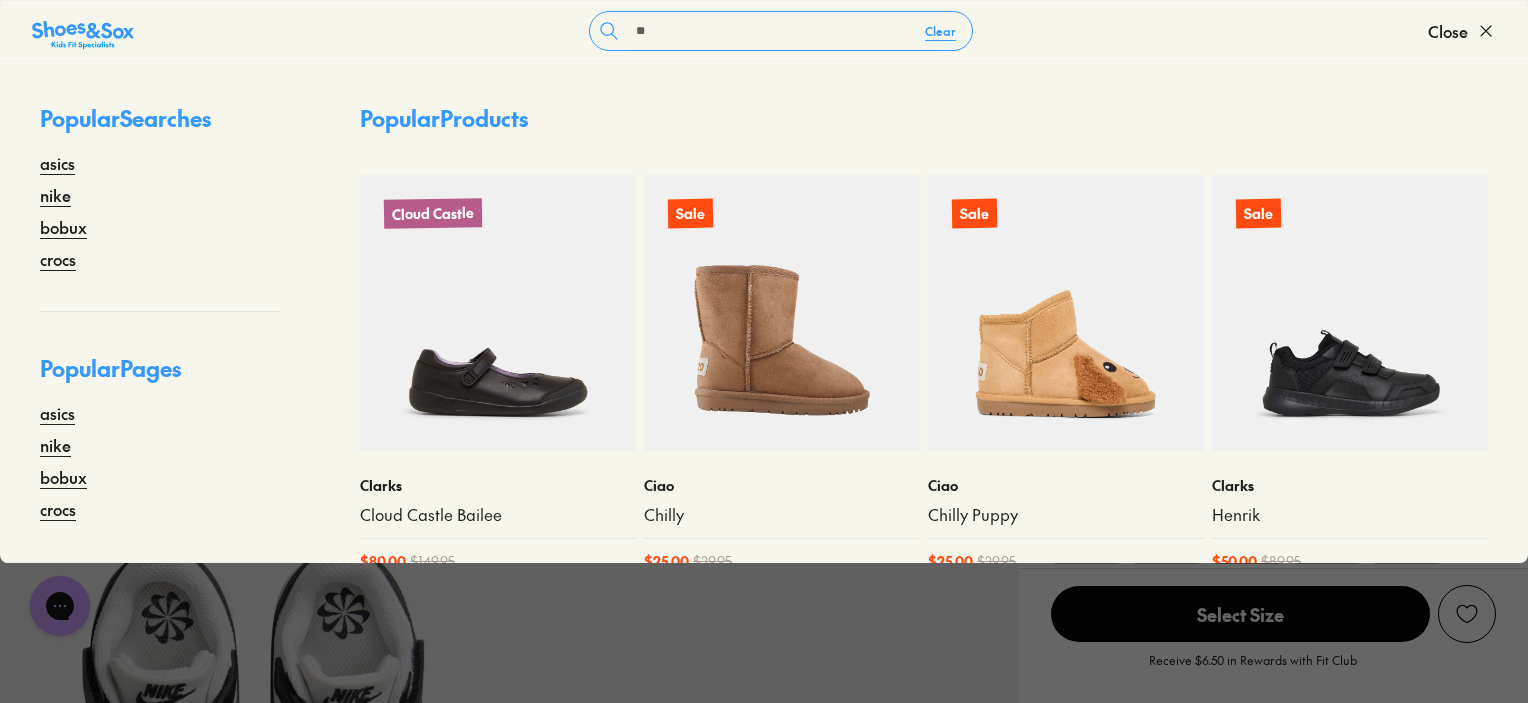 scroll, scrollTop: 0, scrollLeft: 0, axis: both 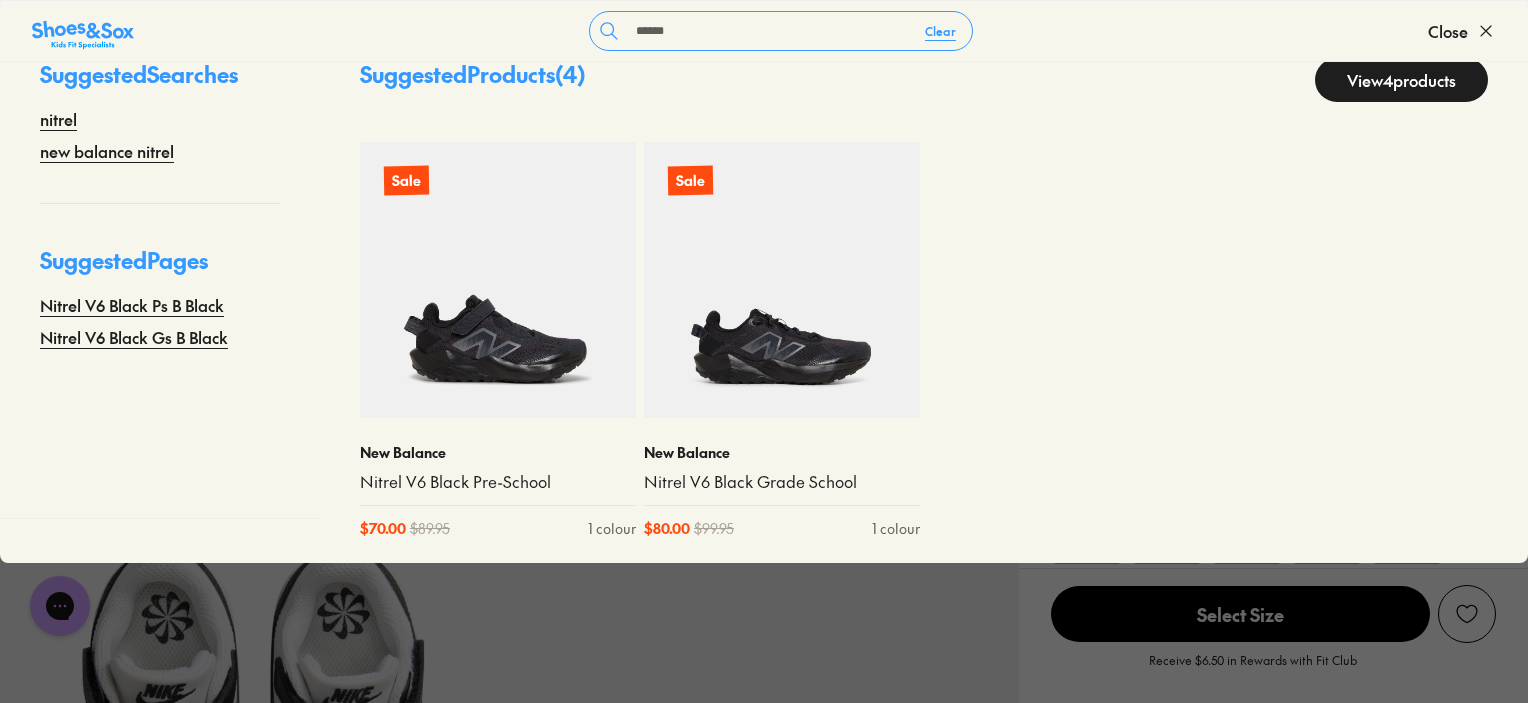 type on "******" 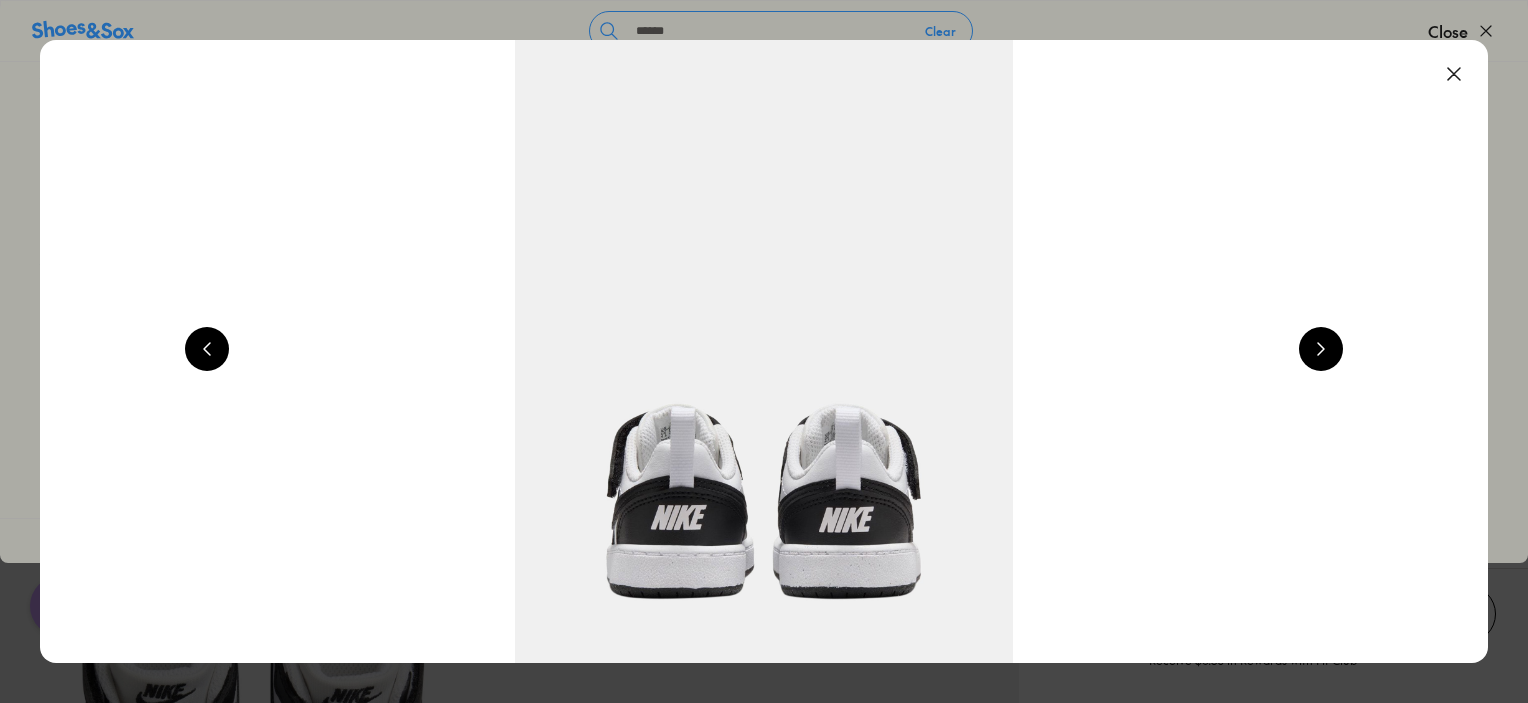 scroll, scrollTop: 0, scrollLeft: 5824, axis: horizontal 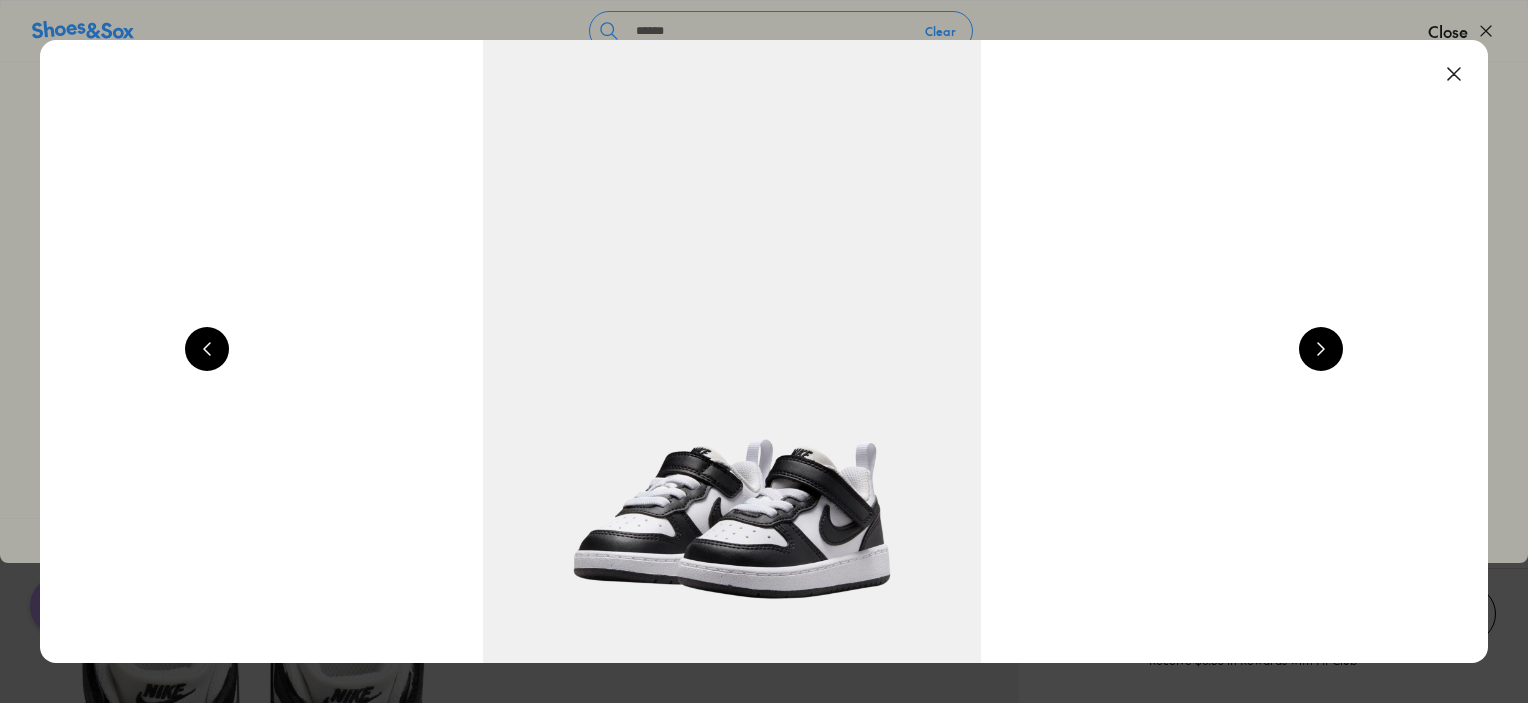 click at bounding box center (1454, 74) 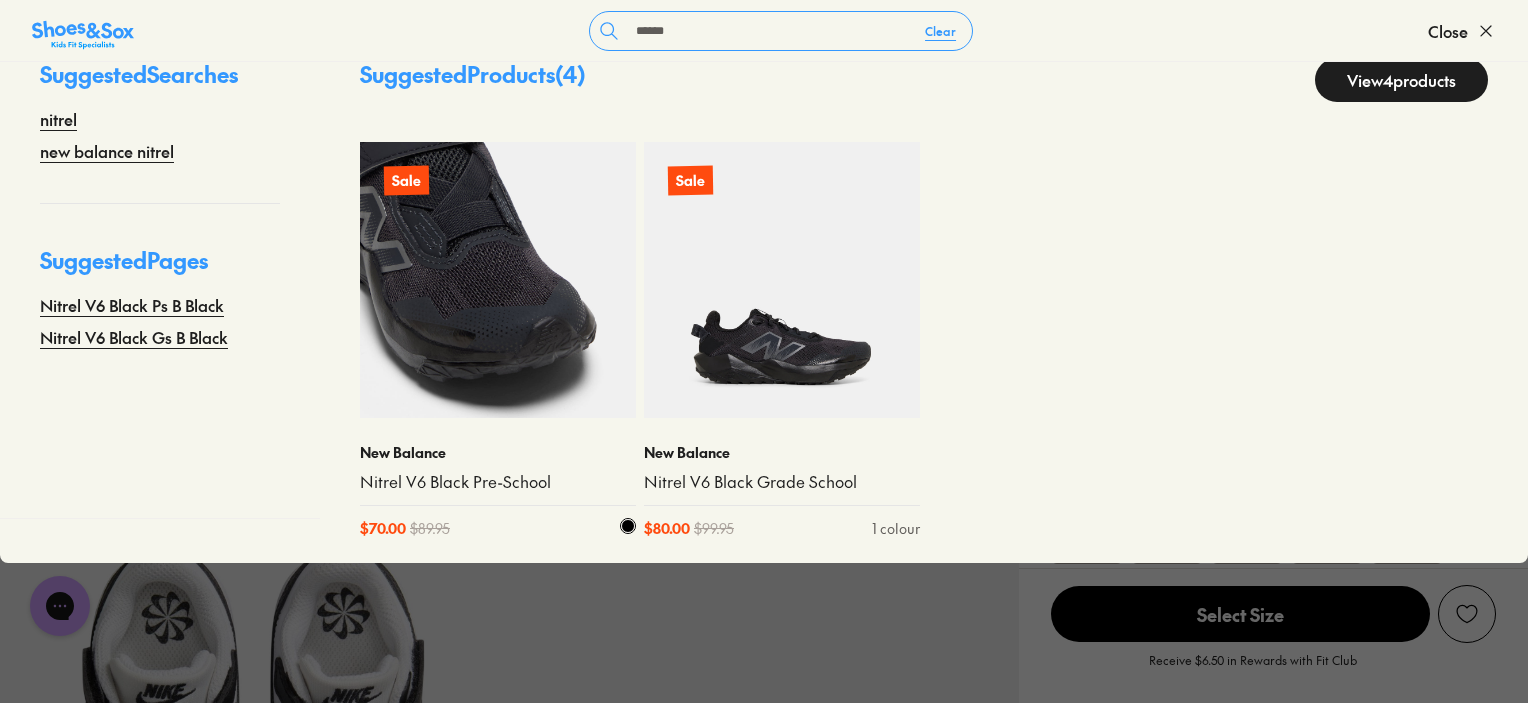 click at bounding box center (498, 280) 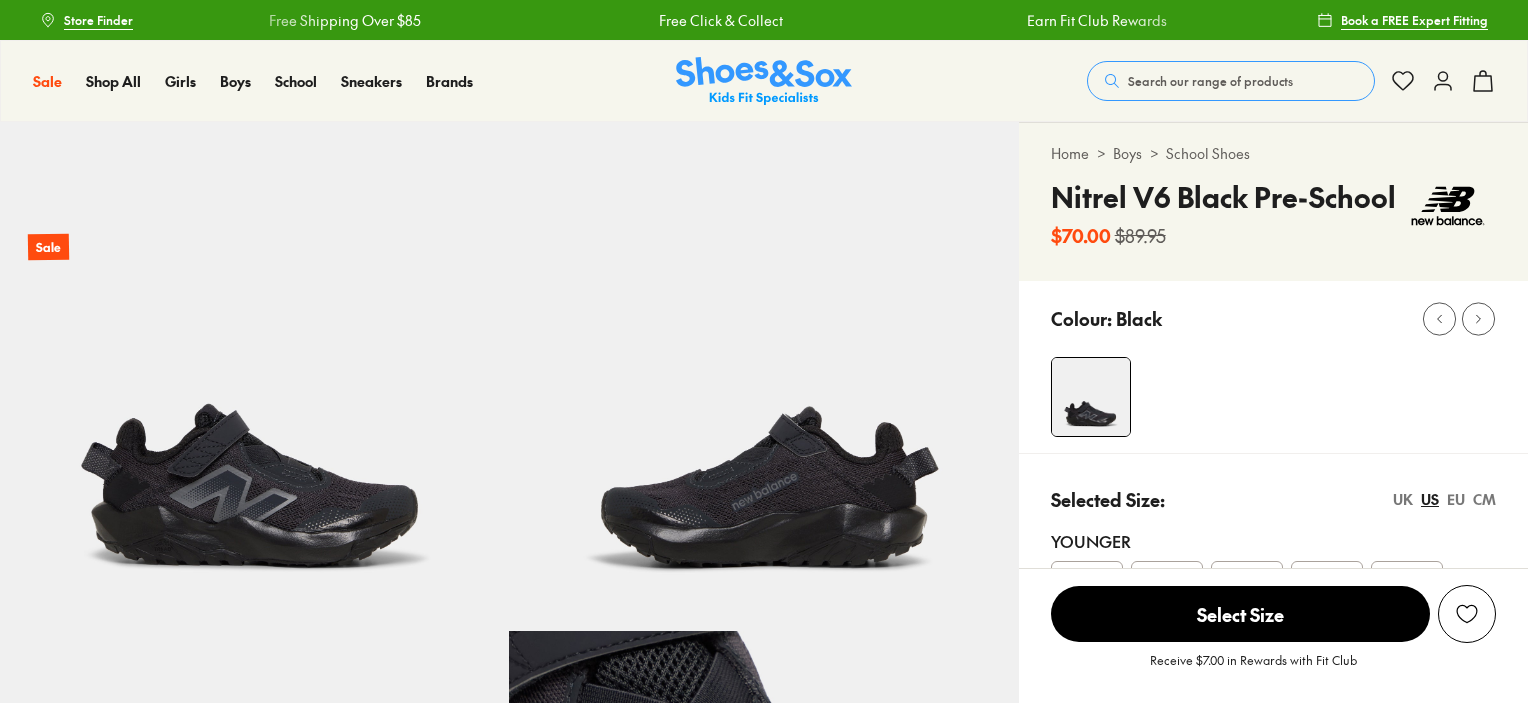 scroll, scrollTop: 0, scrollLeft: 0, axis: both 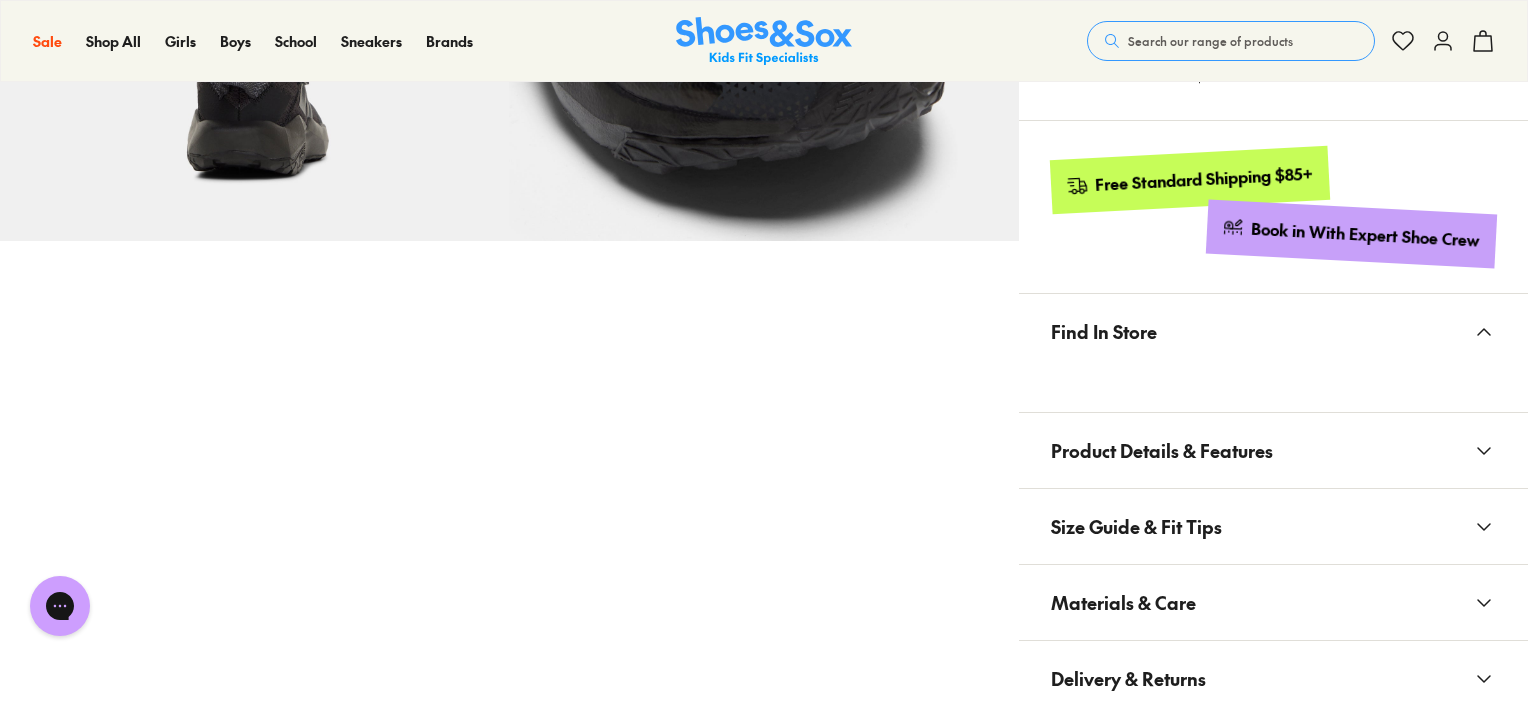 click on "Materials & Care" at bounding box center [1123, 602] 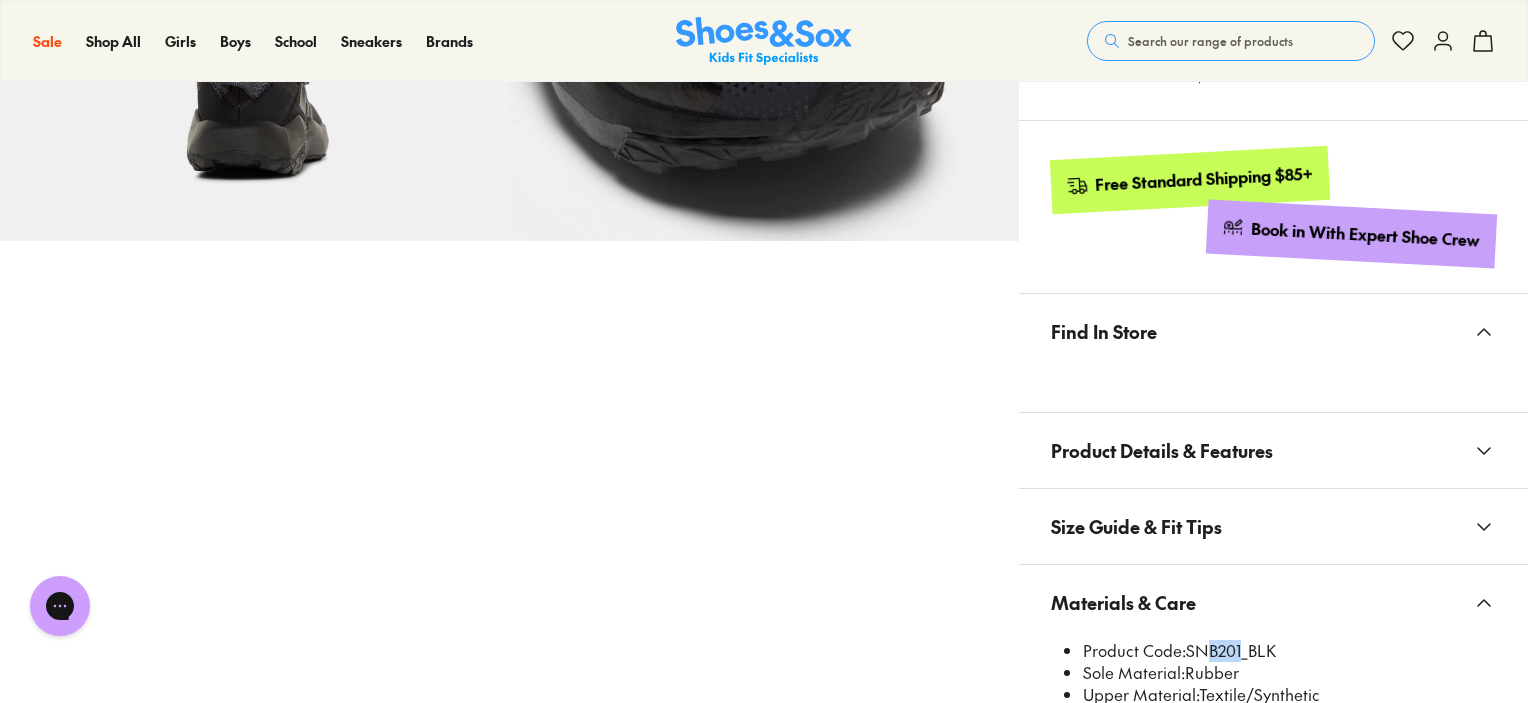 drag, startPoint x: 1235, startPoint y: 651, endPoint x: 1194, endPoint y: 644, distance: 41.59327 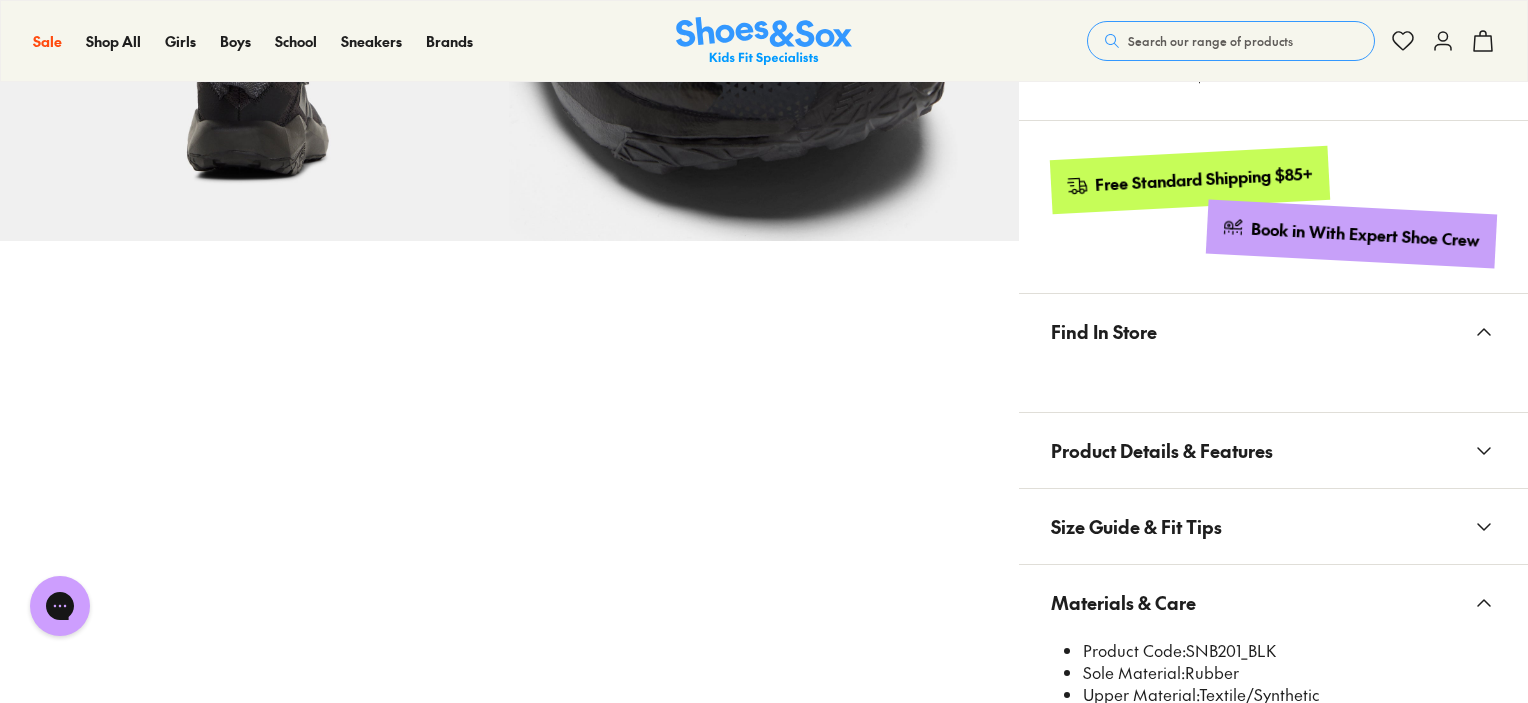 click on "Sole Material:  Rubber" at bounding box center [1289, 673] 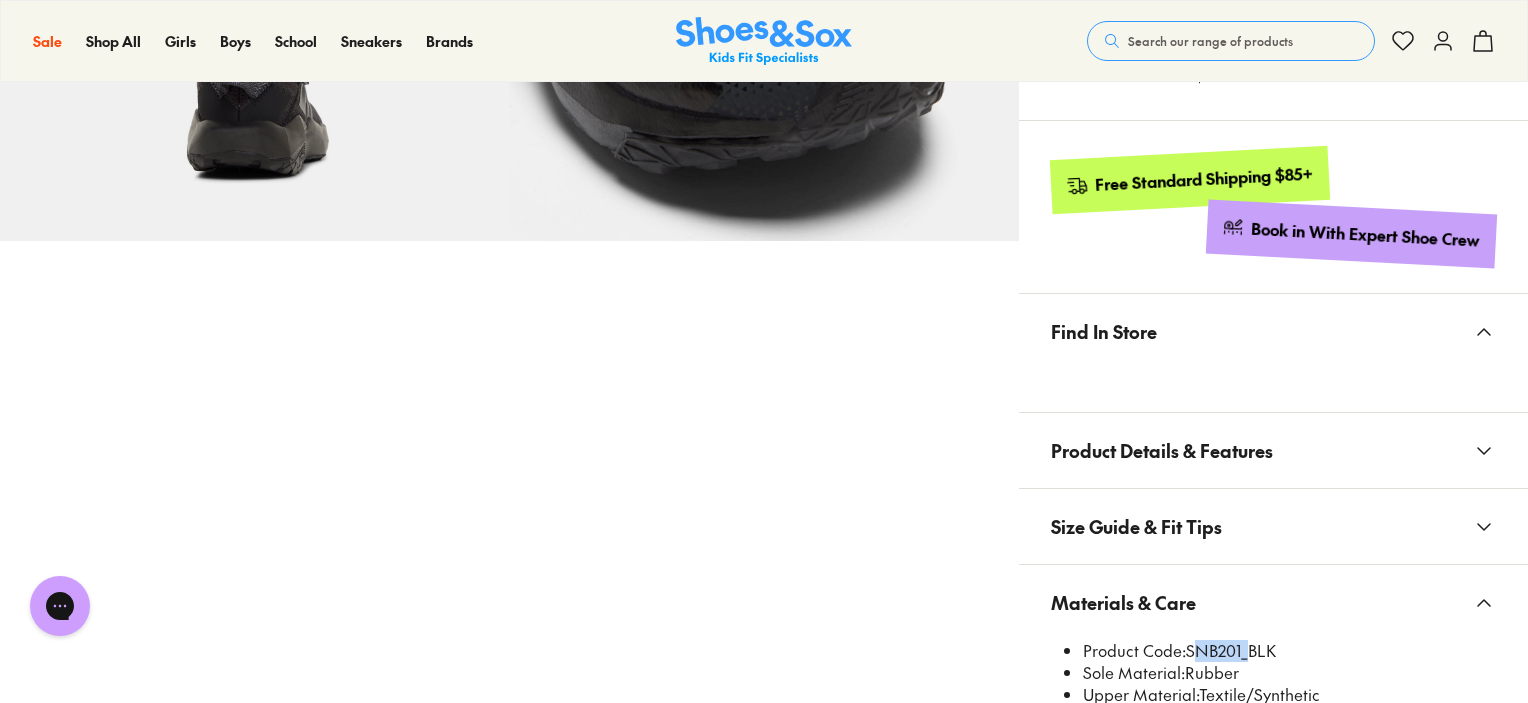 drag, startPoint x: 1240, startPoint y: 652, endPoint x: 1187, endPoint y: 647, distance: 53.235325 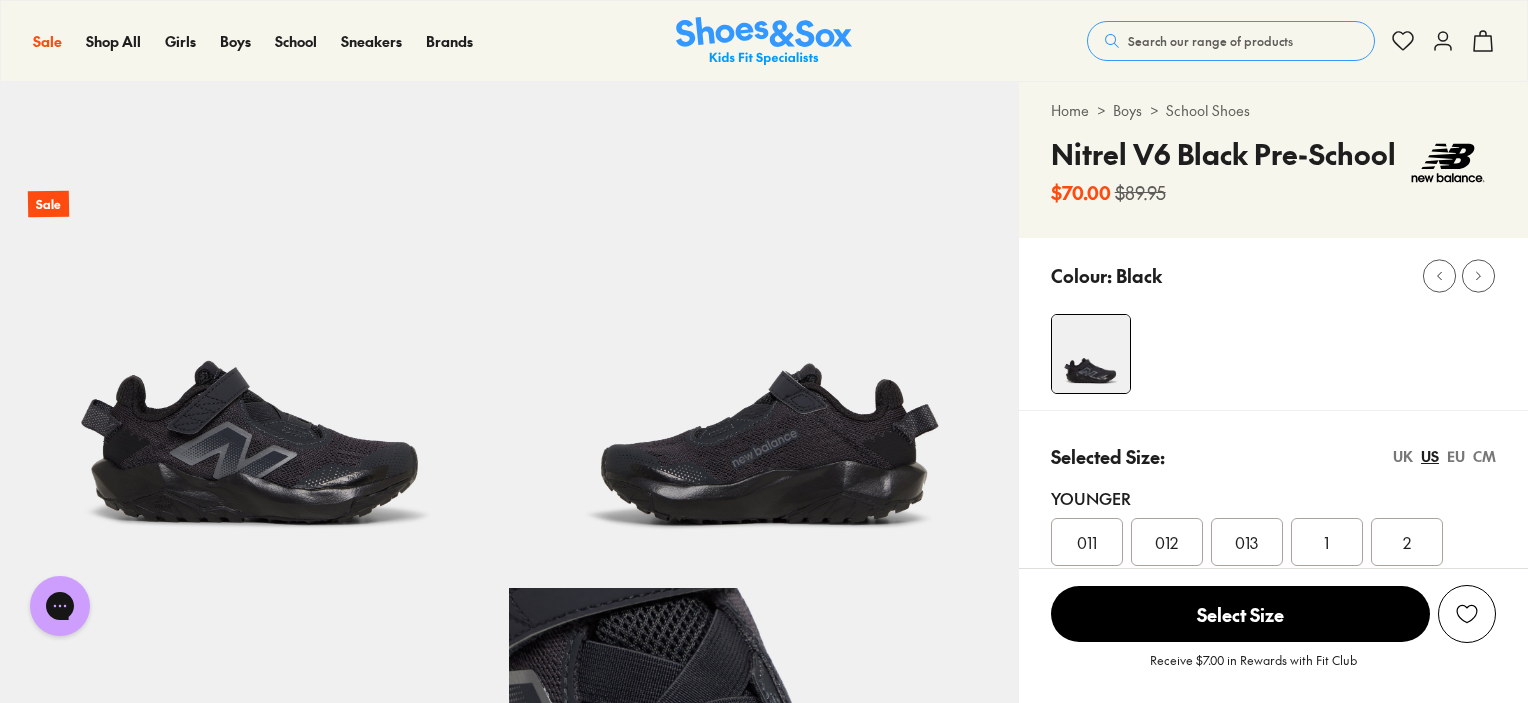 scroll, scrollTop: 45, scrollLeft: 0, axis: vertical 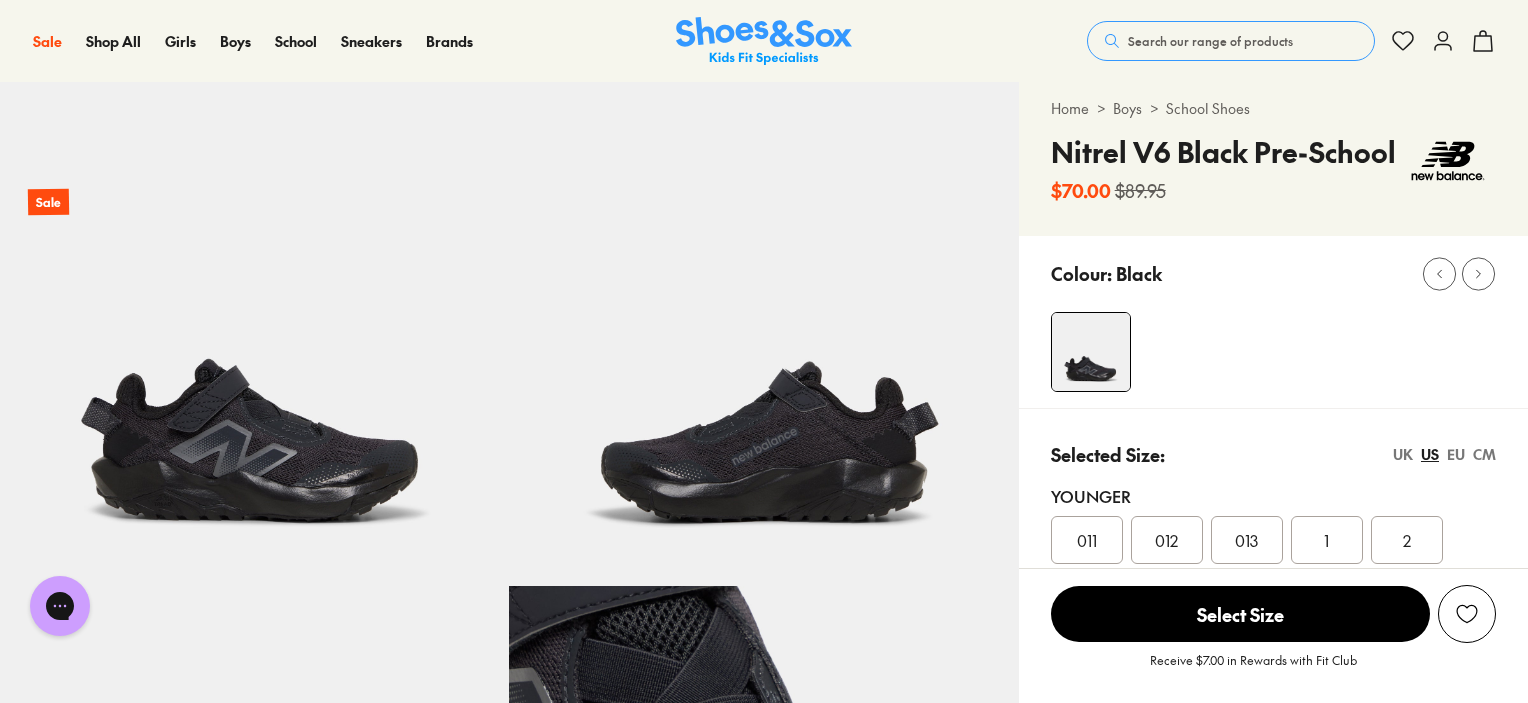click on "Search our range of products" at bounding box center (1231, 41) 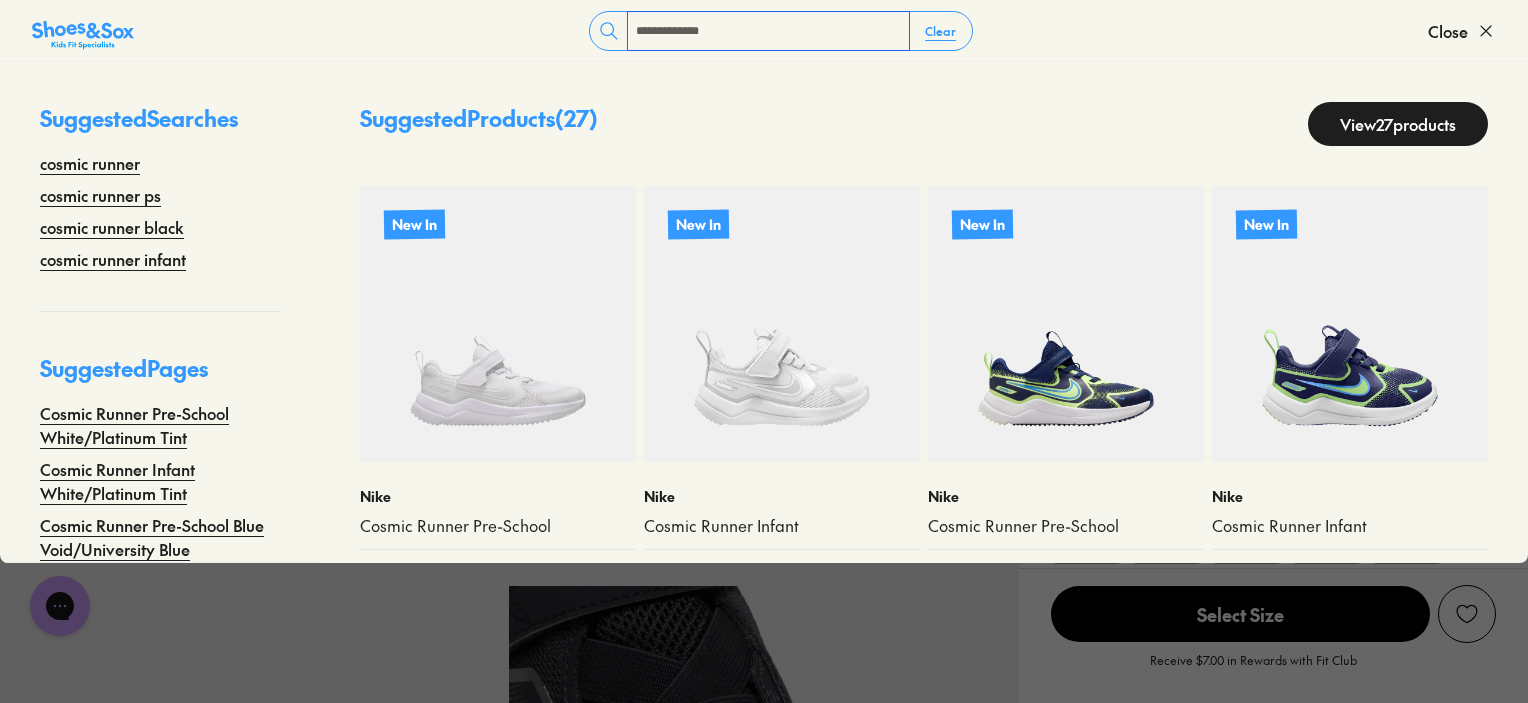 type on "**********" 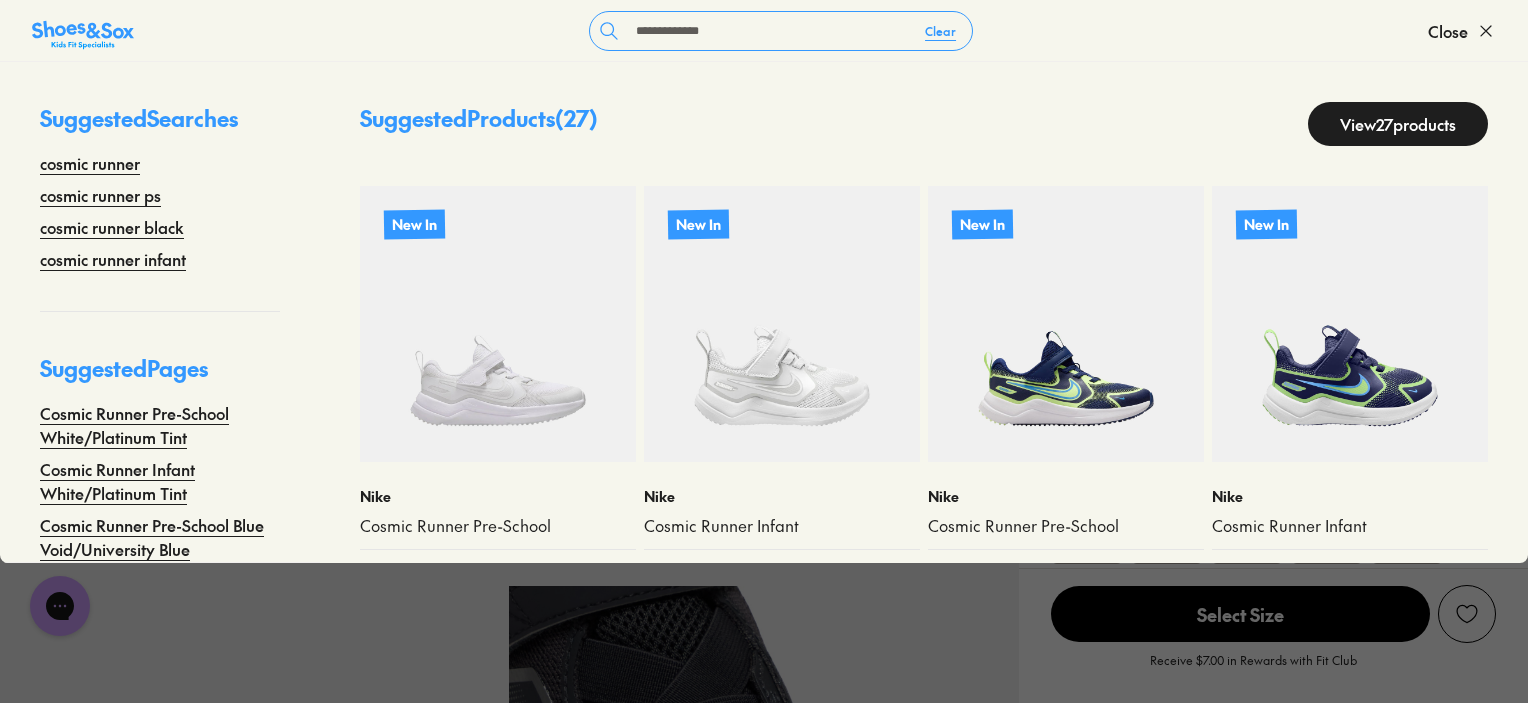 click on "View  27  products" at bounding box center [1398, 124] 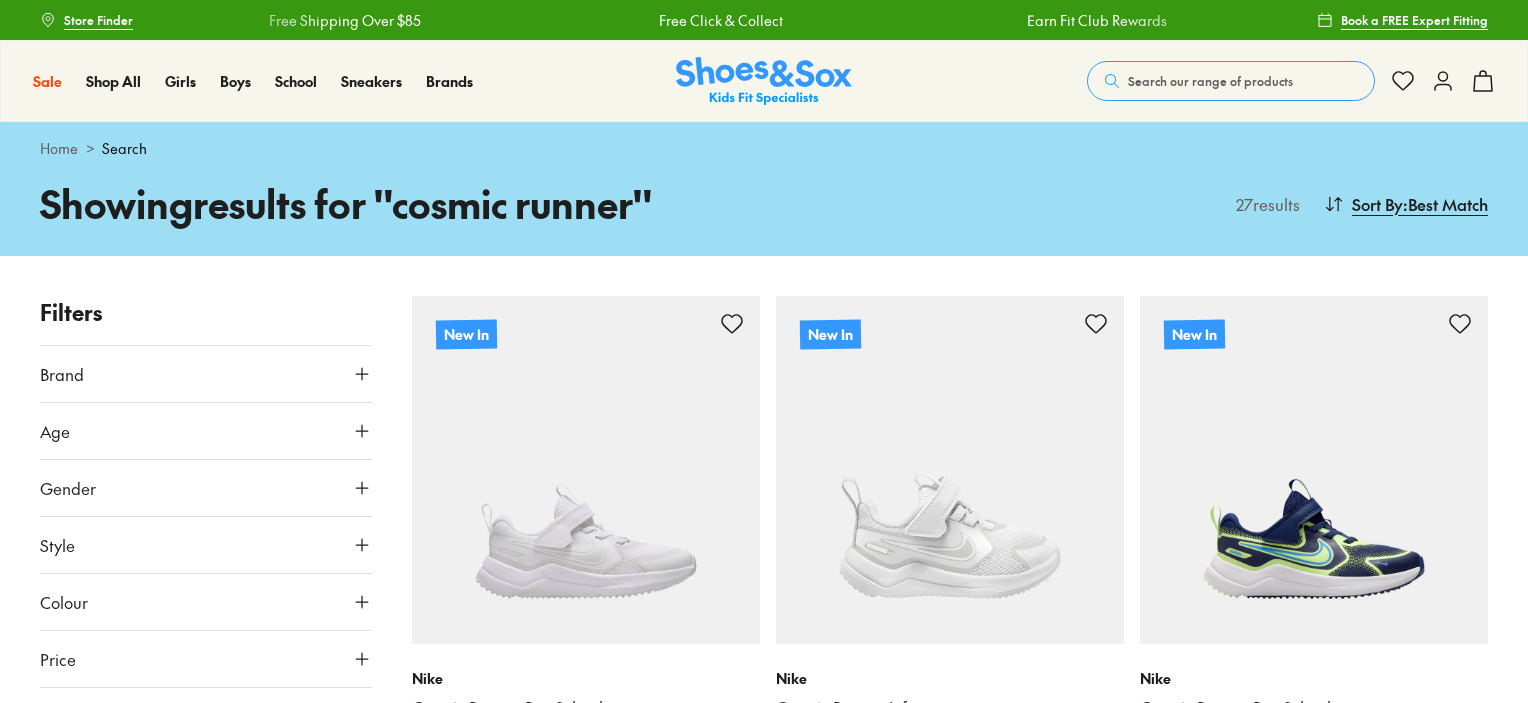scroll, scrollTop: 1325, scrollLeft: 0, axis: vertical 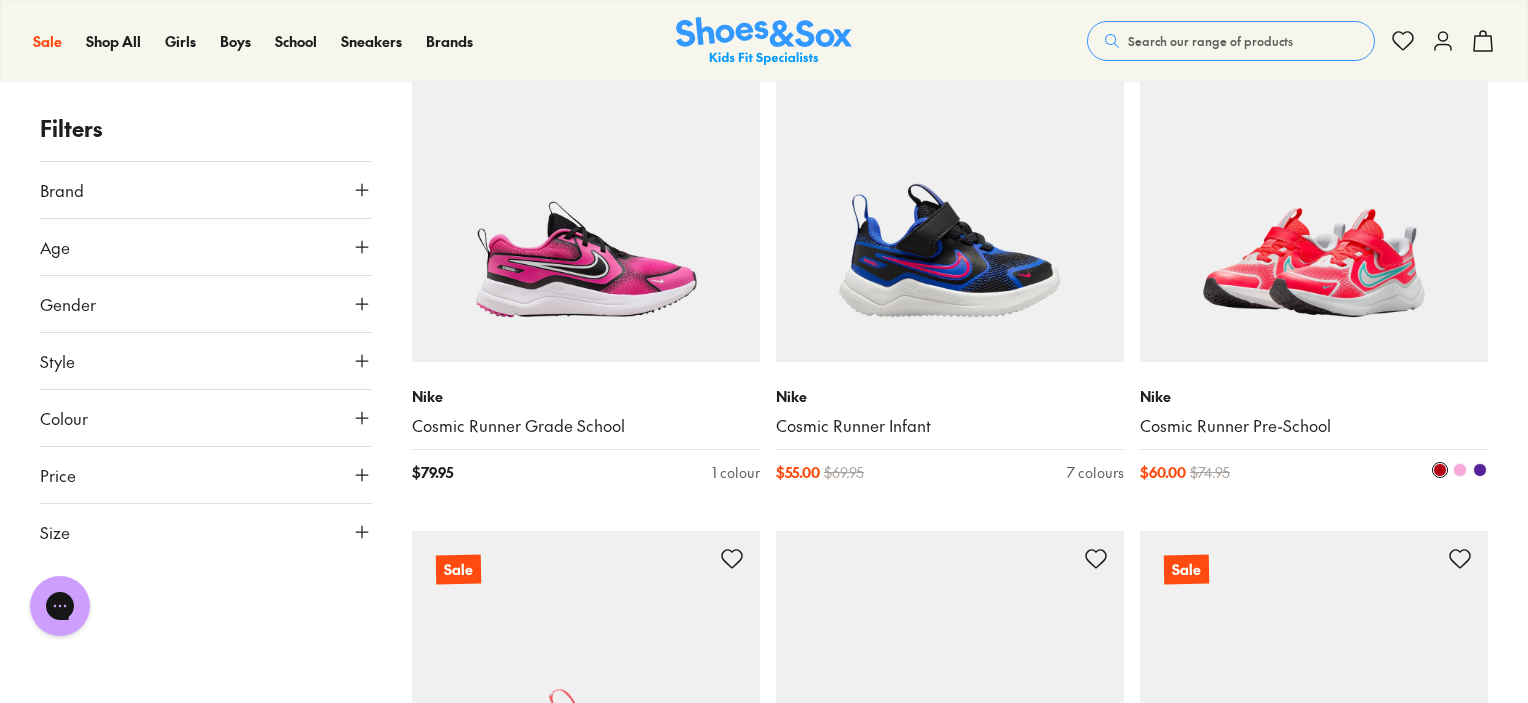 click at bounding box center (1314, 188) 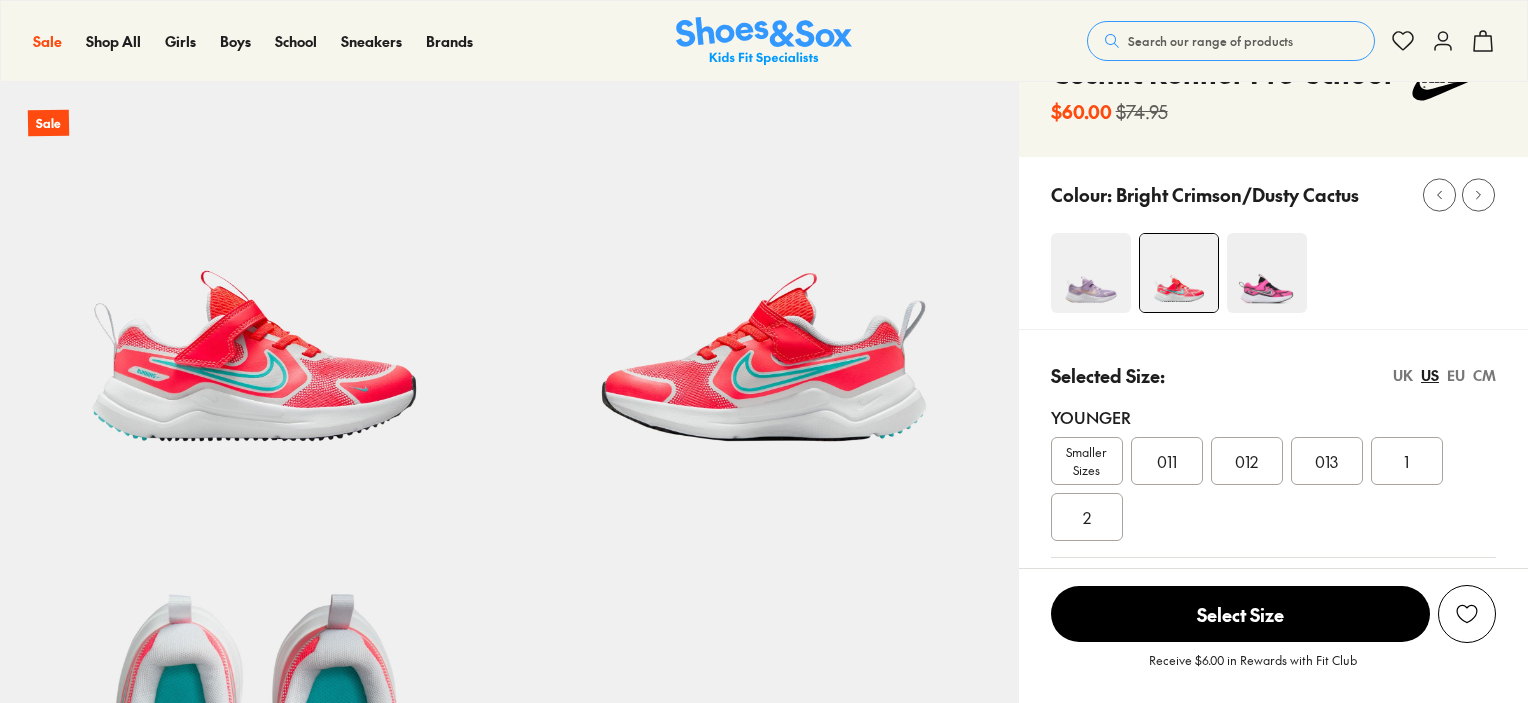 scroll, scrollTop: 0, scrollLeft: 0, axis: both 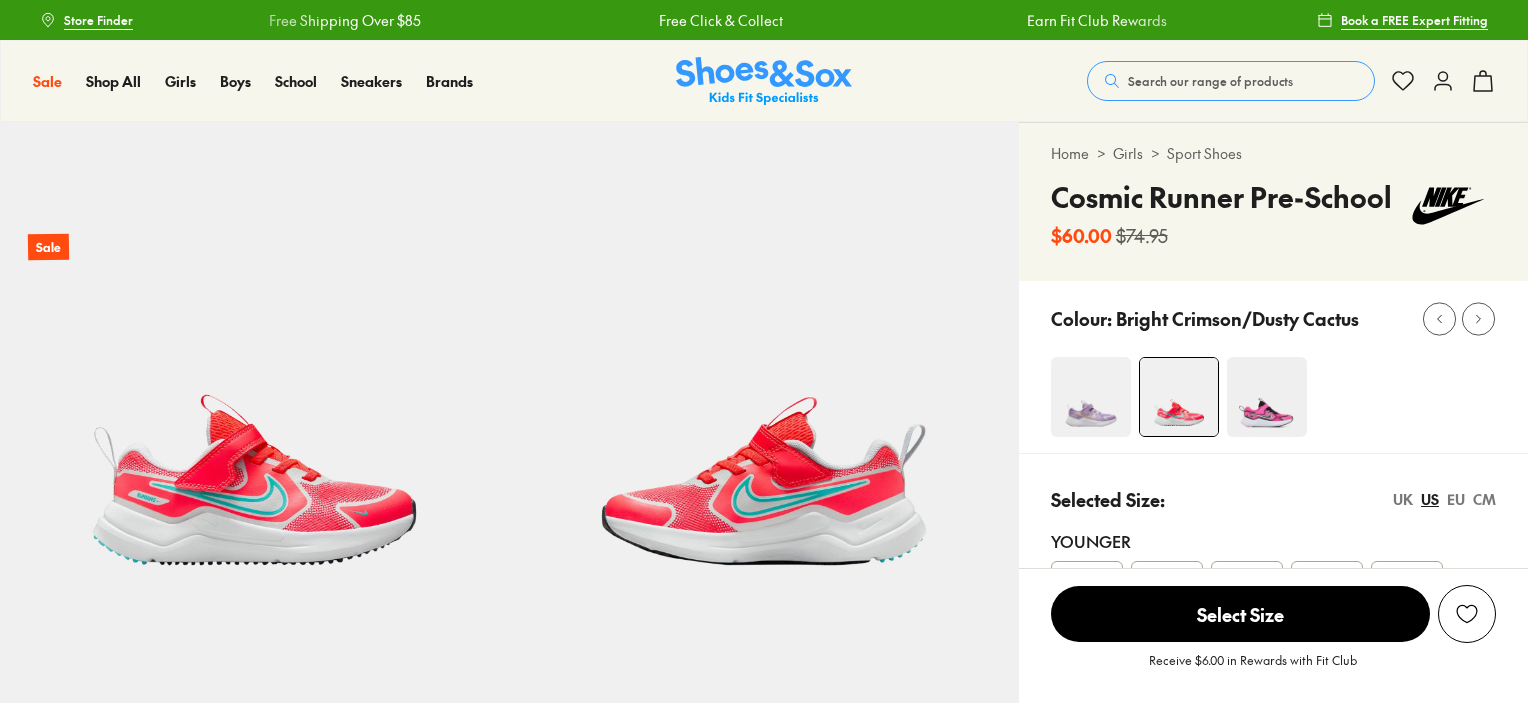 select on "*" 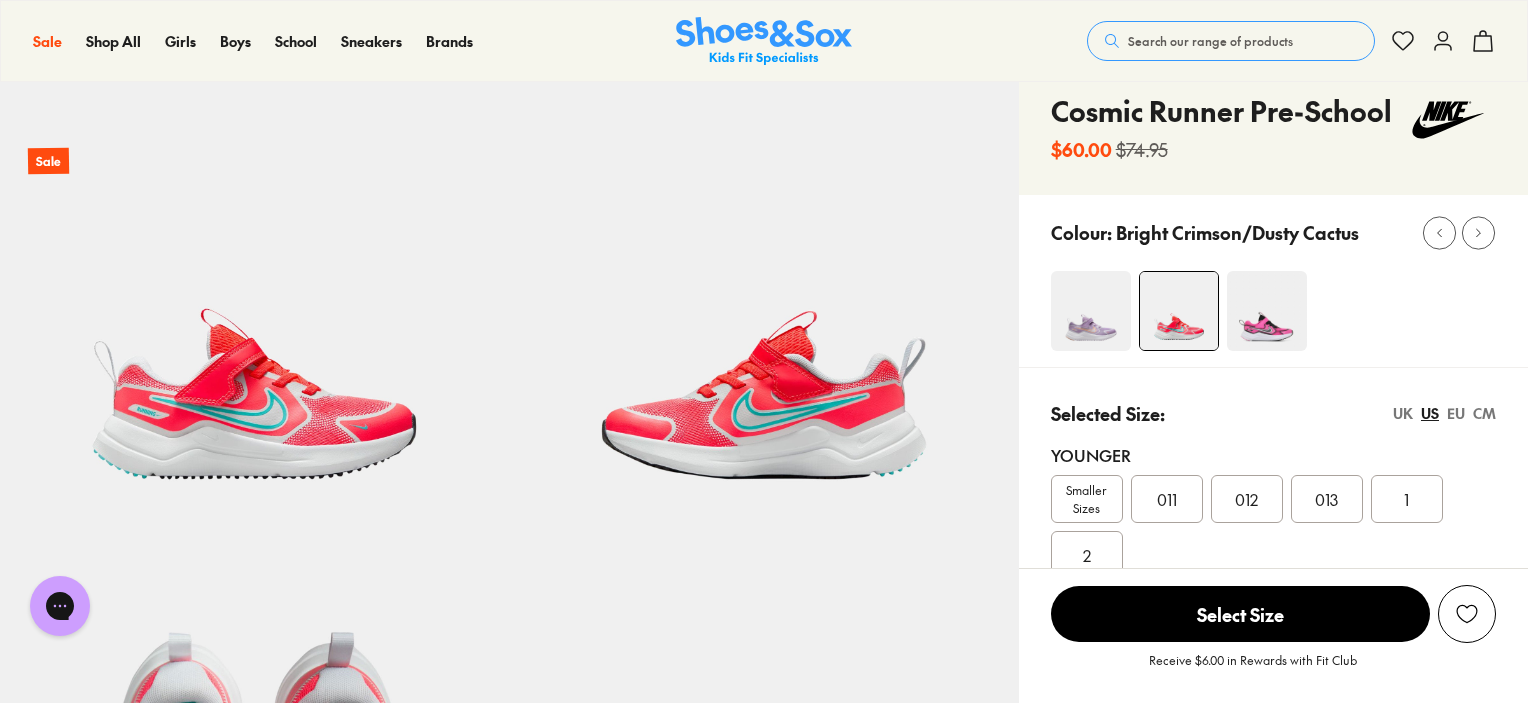 scroll, scrollTop: 85, scrollLeft: 0, axis: vertical 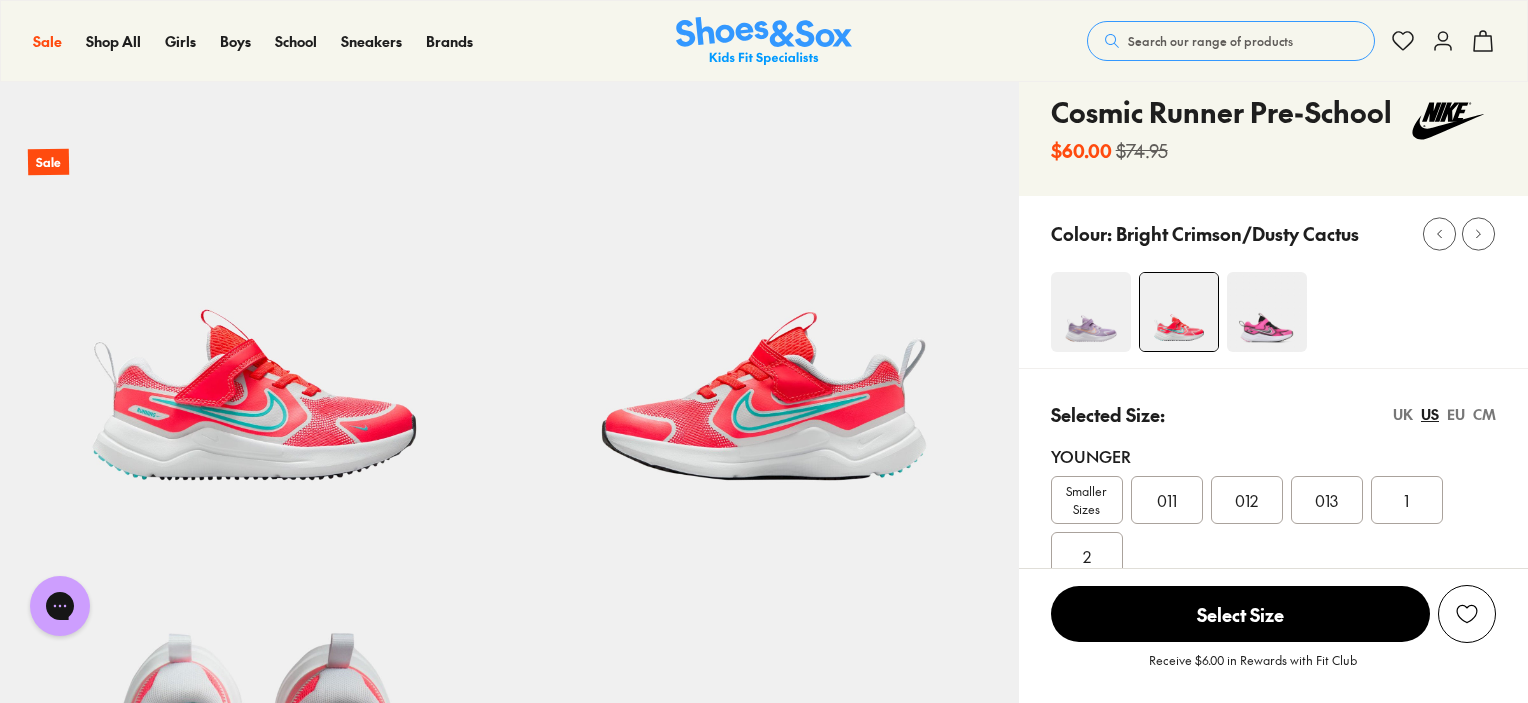 click on "Smaller Sizes" at bounding box center (1087, 500) 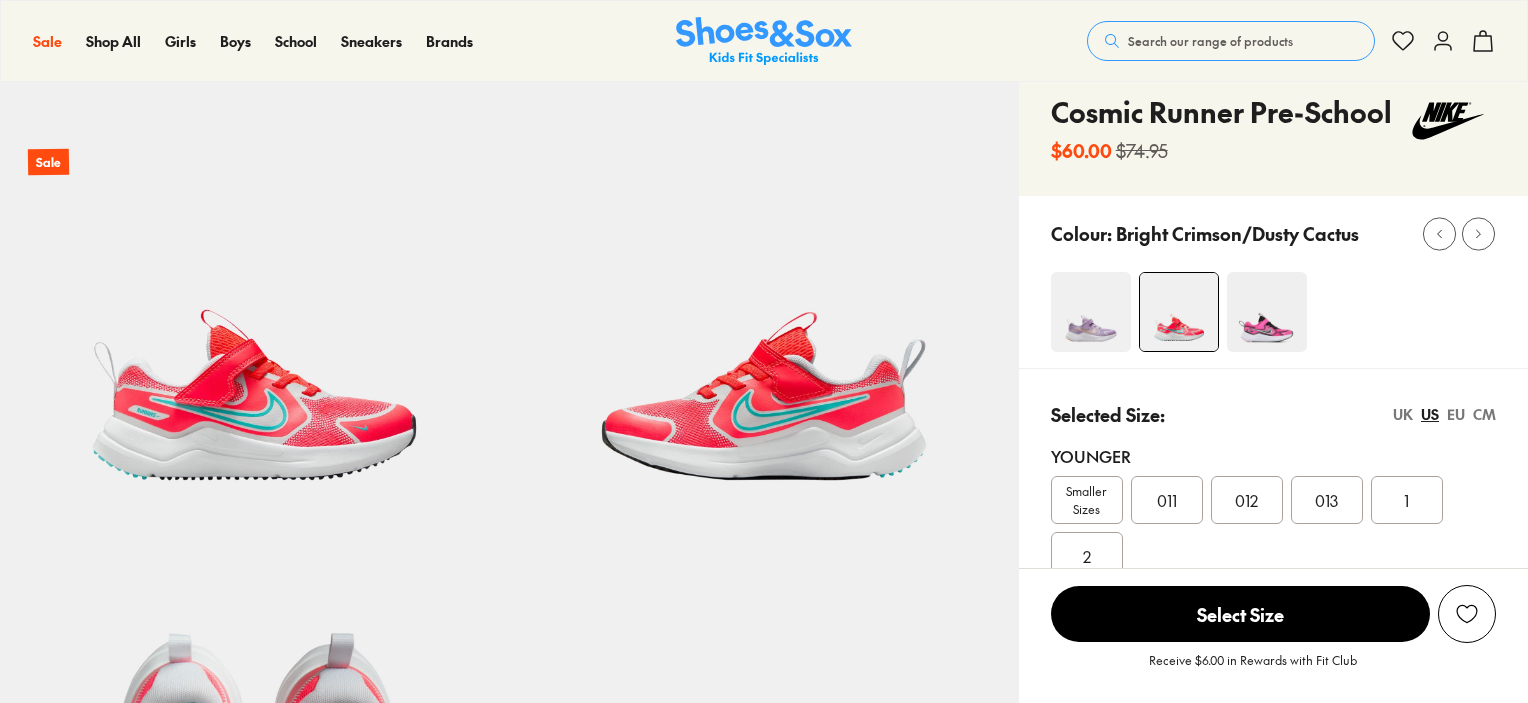 select on "*" 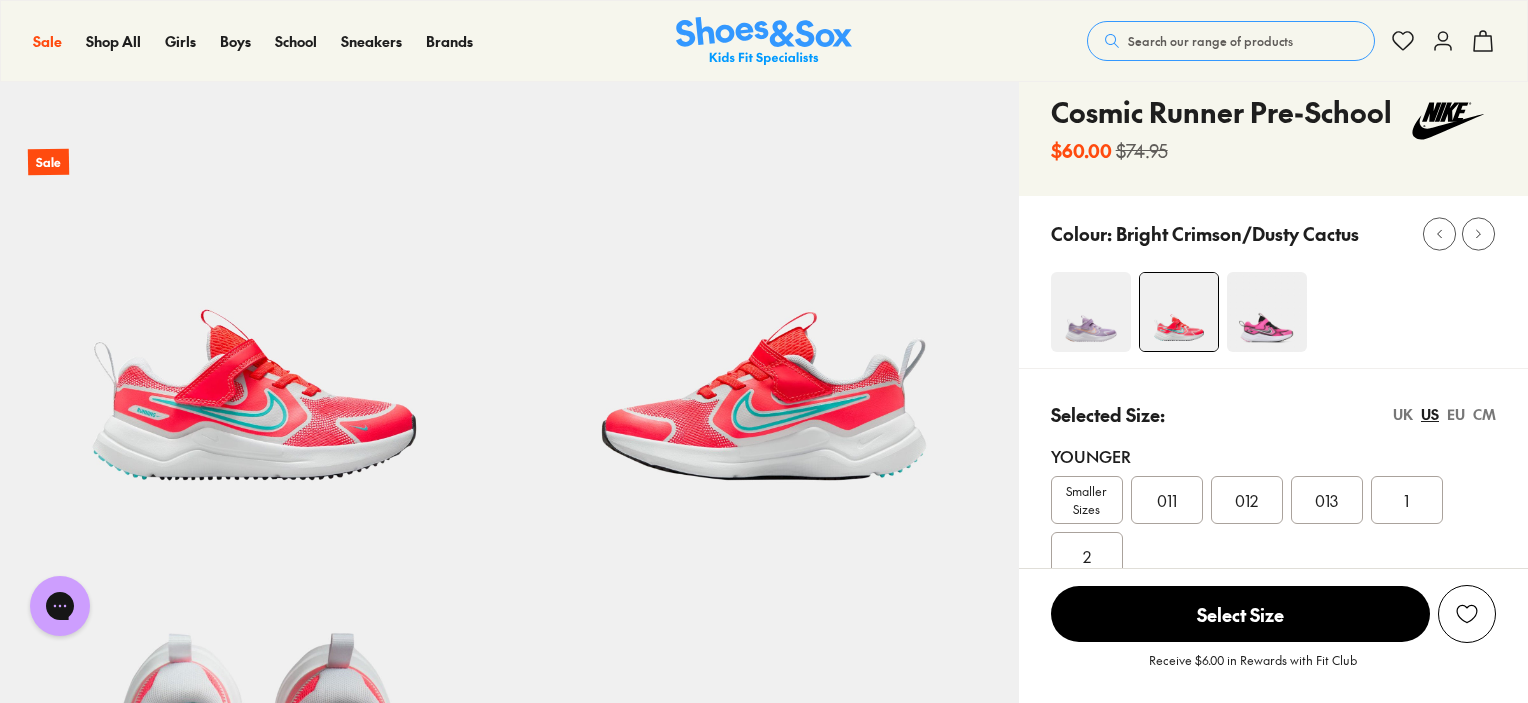scroll, scrollTop: 0, scrollLeft: 0, axis: both 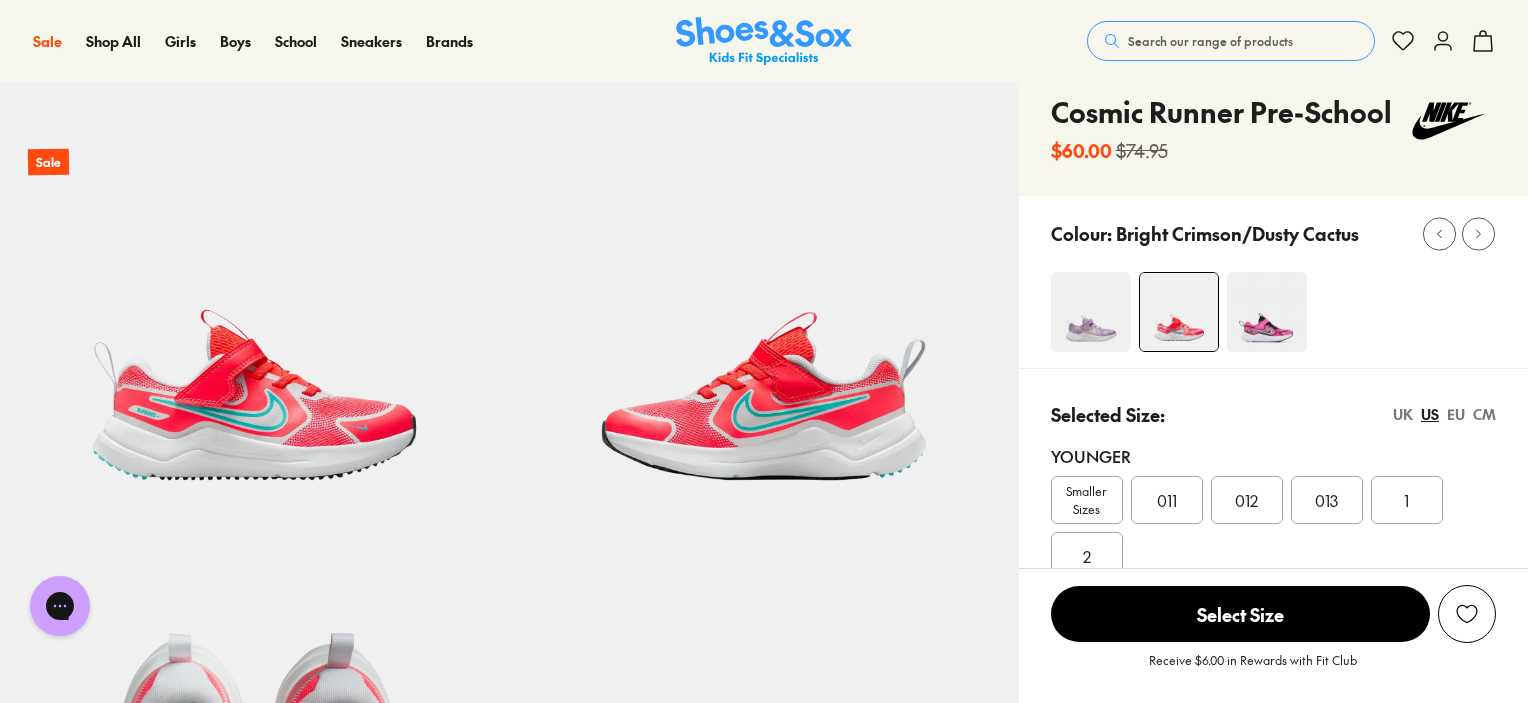 click on "Search our range of products" at bounding box center (1210, 41) 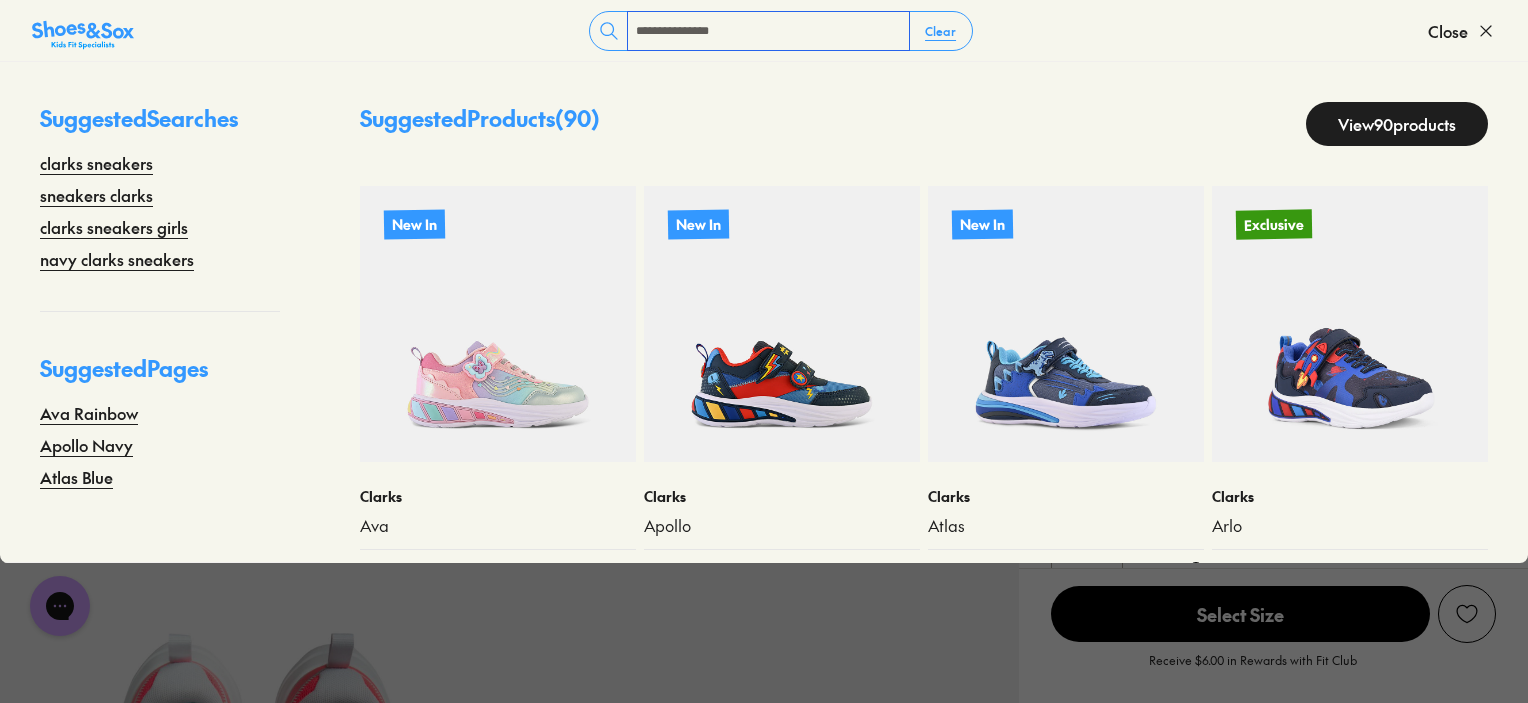 type on "**********" 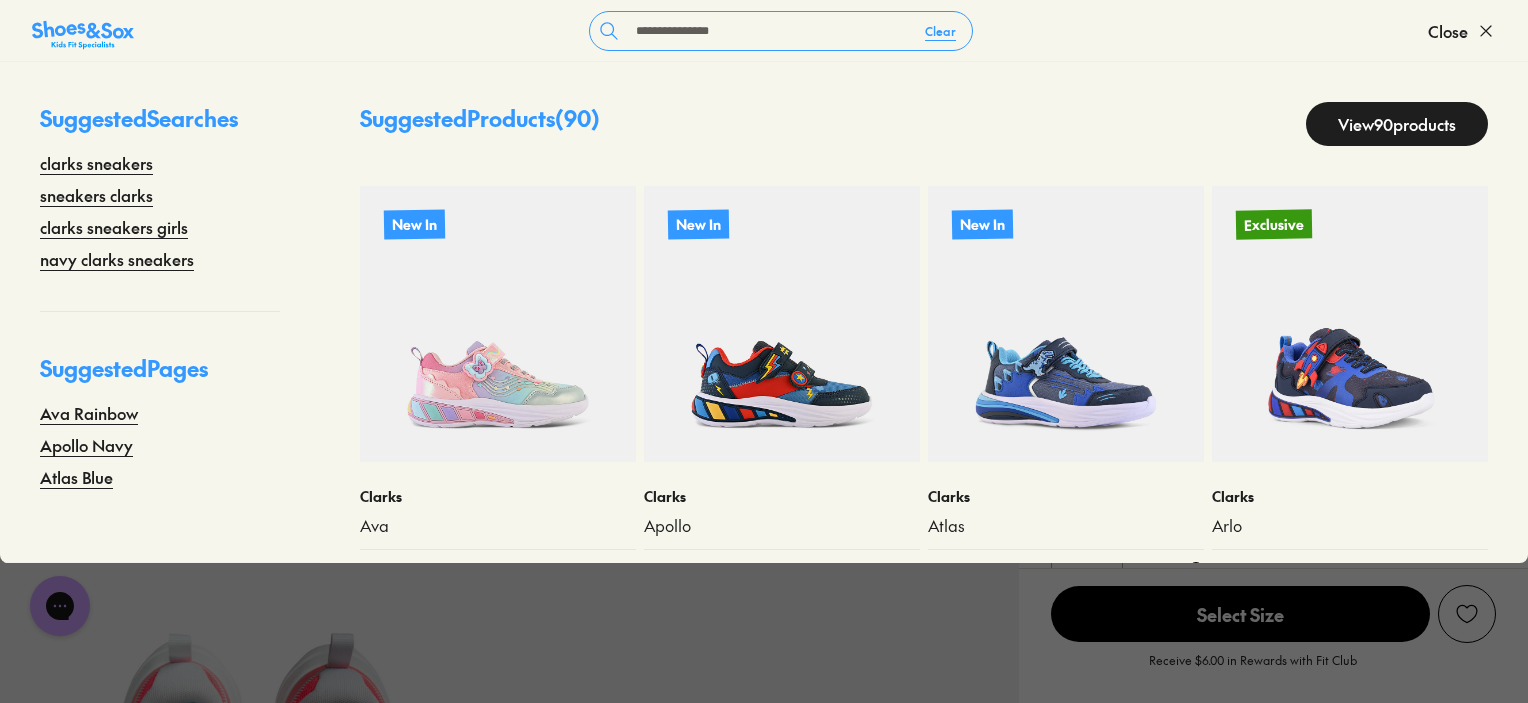 click at bounding box center (1066, 324) 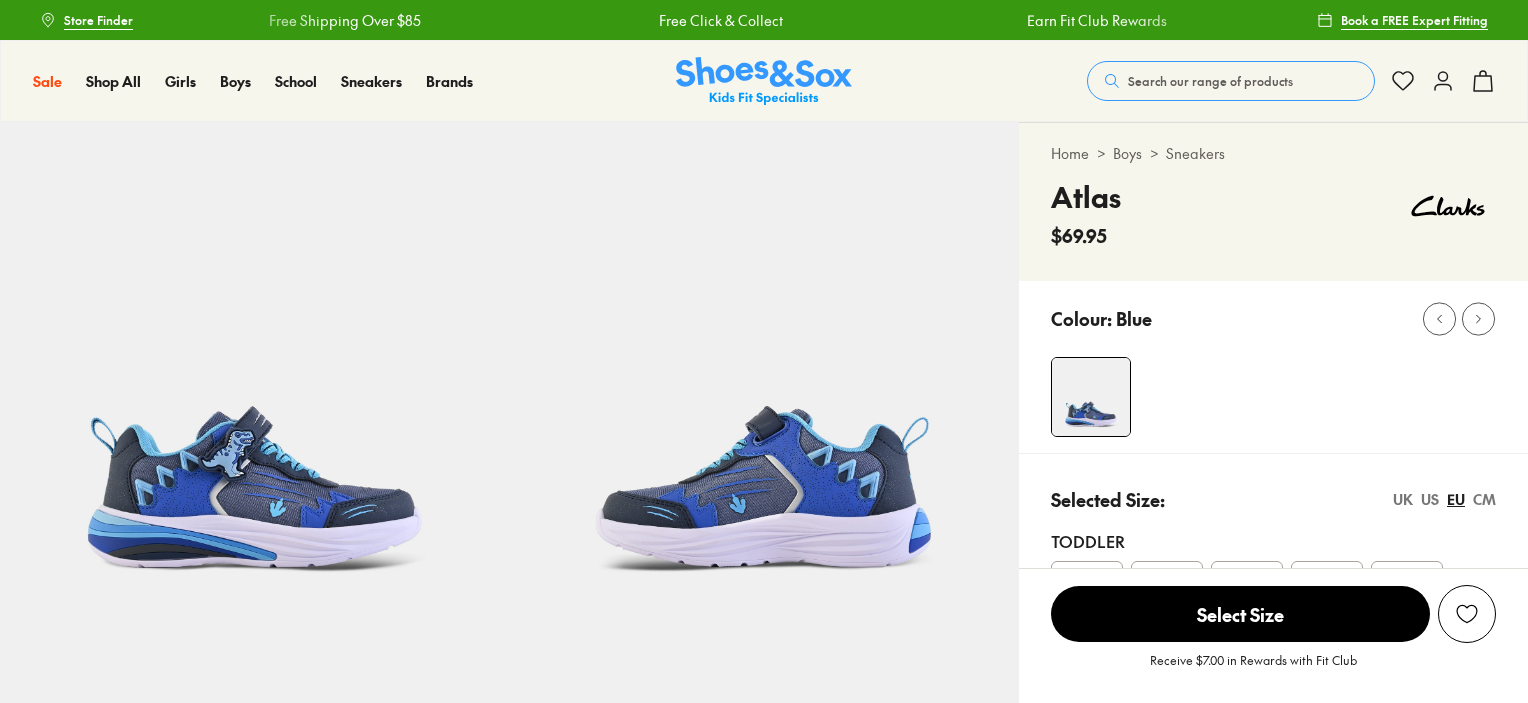 scroll, scrollTop: 0, scrollLeft: 0, axis: both 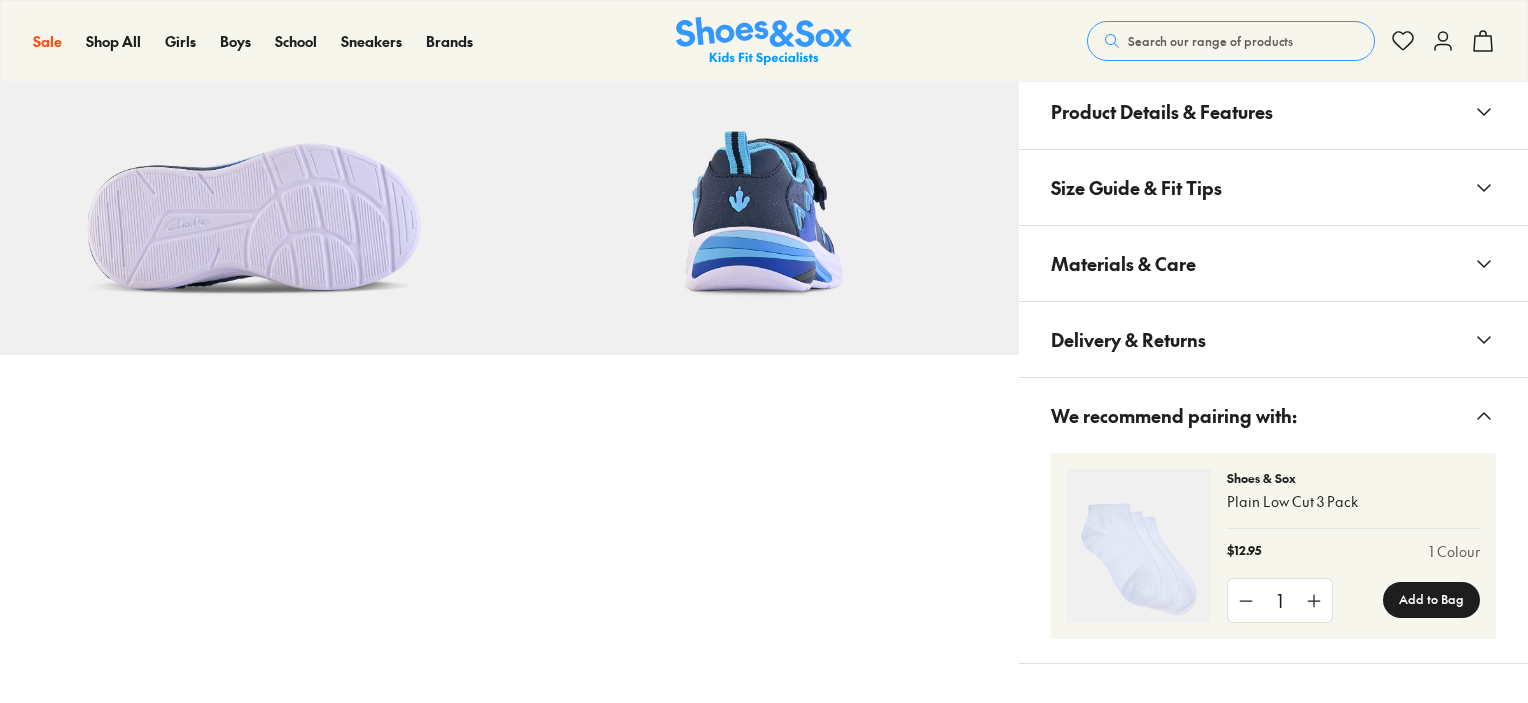 click on "Materials & Care" at bounding box center [1123, 263] 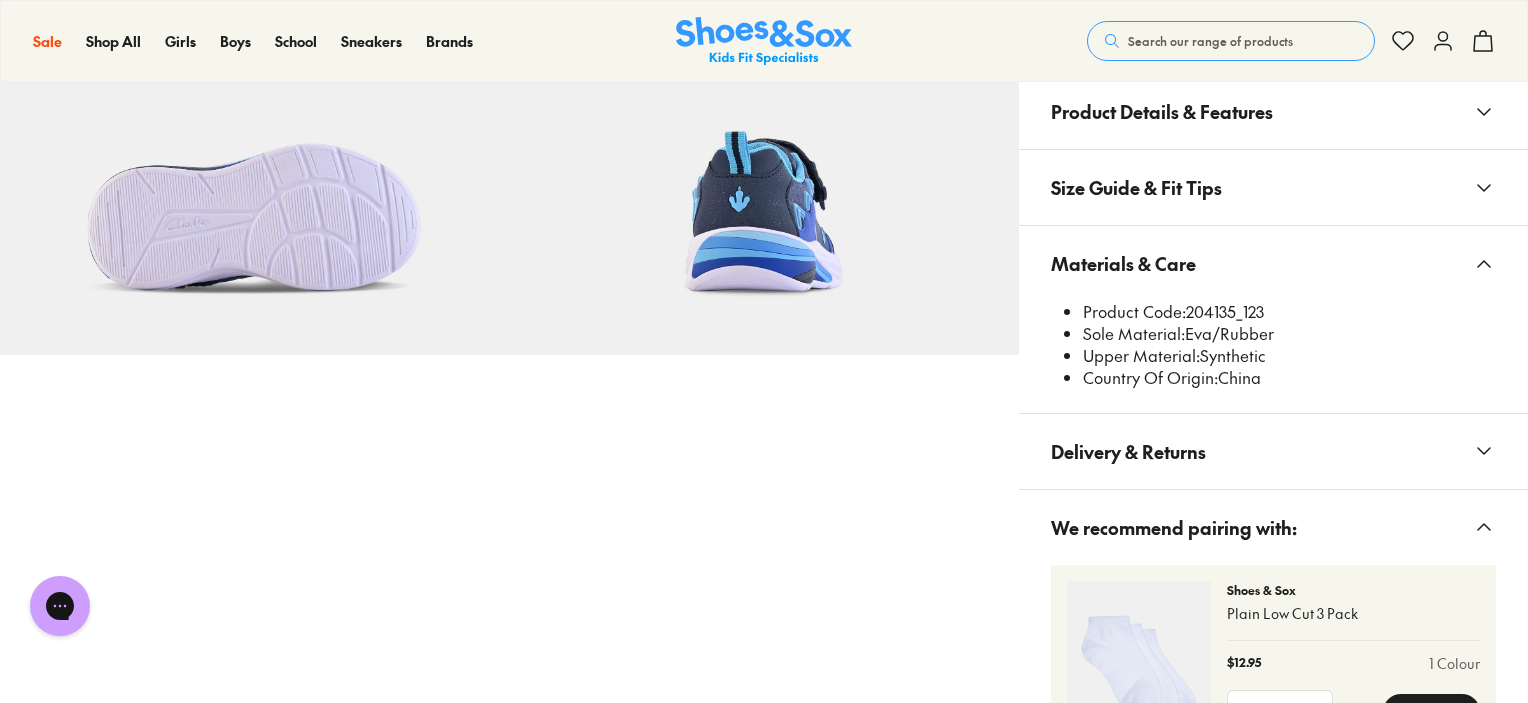 scroll, scrollTop: 0, scrollLeft: 0, axis: both 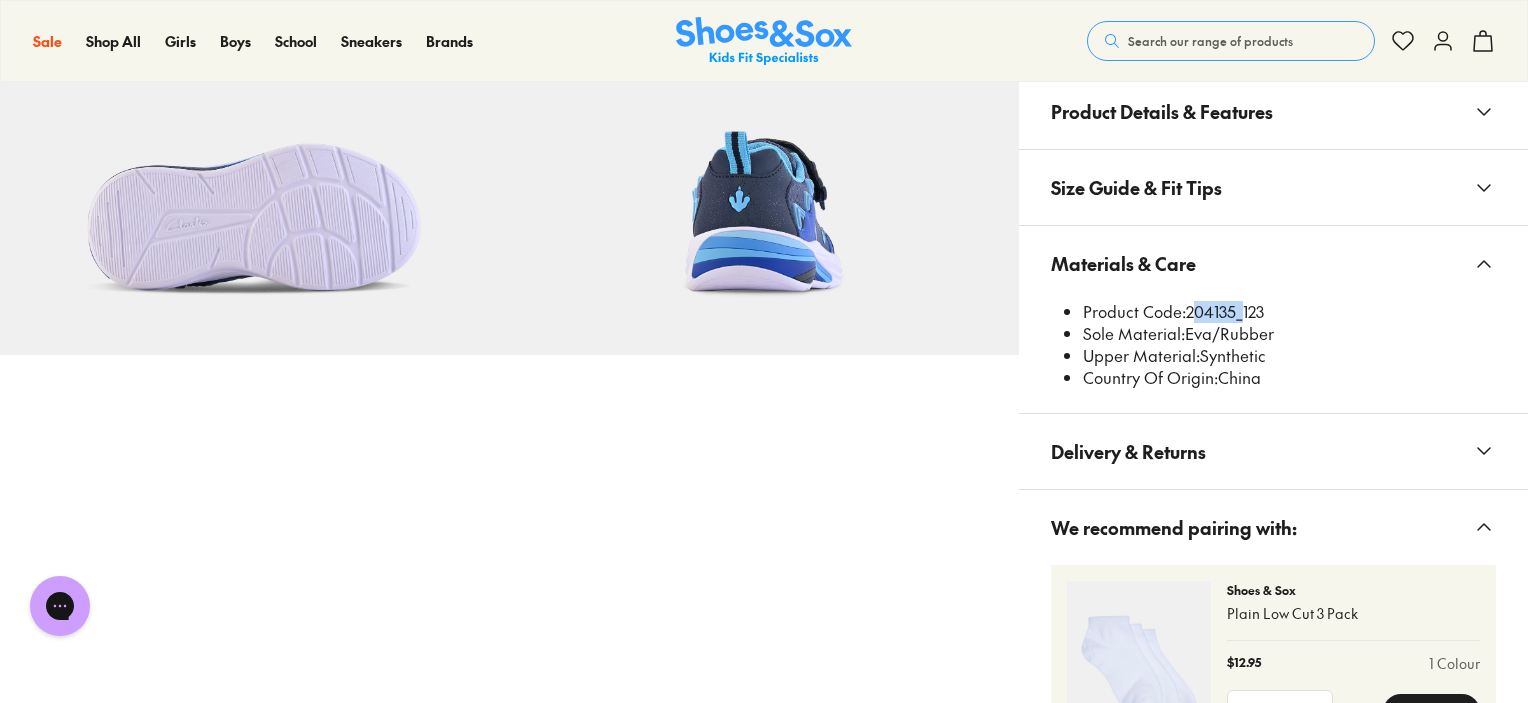 drag, startPoint x: 1187, startPoint y: 309, endPoint x: 1233, endPoint y: 303, distance: 46.389652 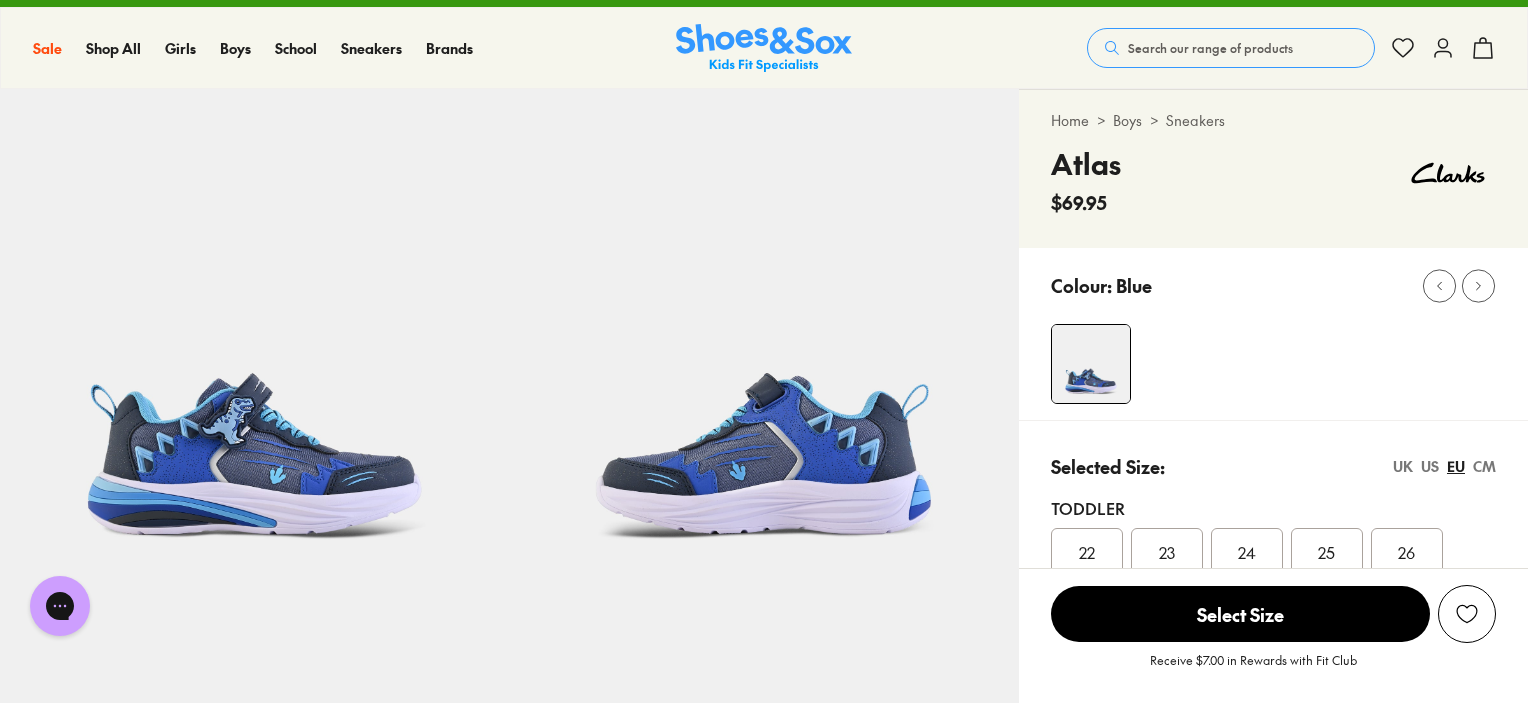 scroll, scrollTop: 0, scrollLeft: 0, axis: both 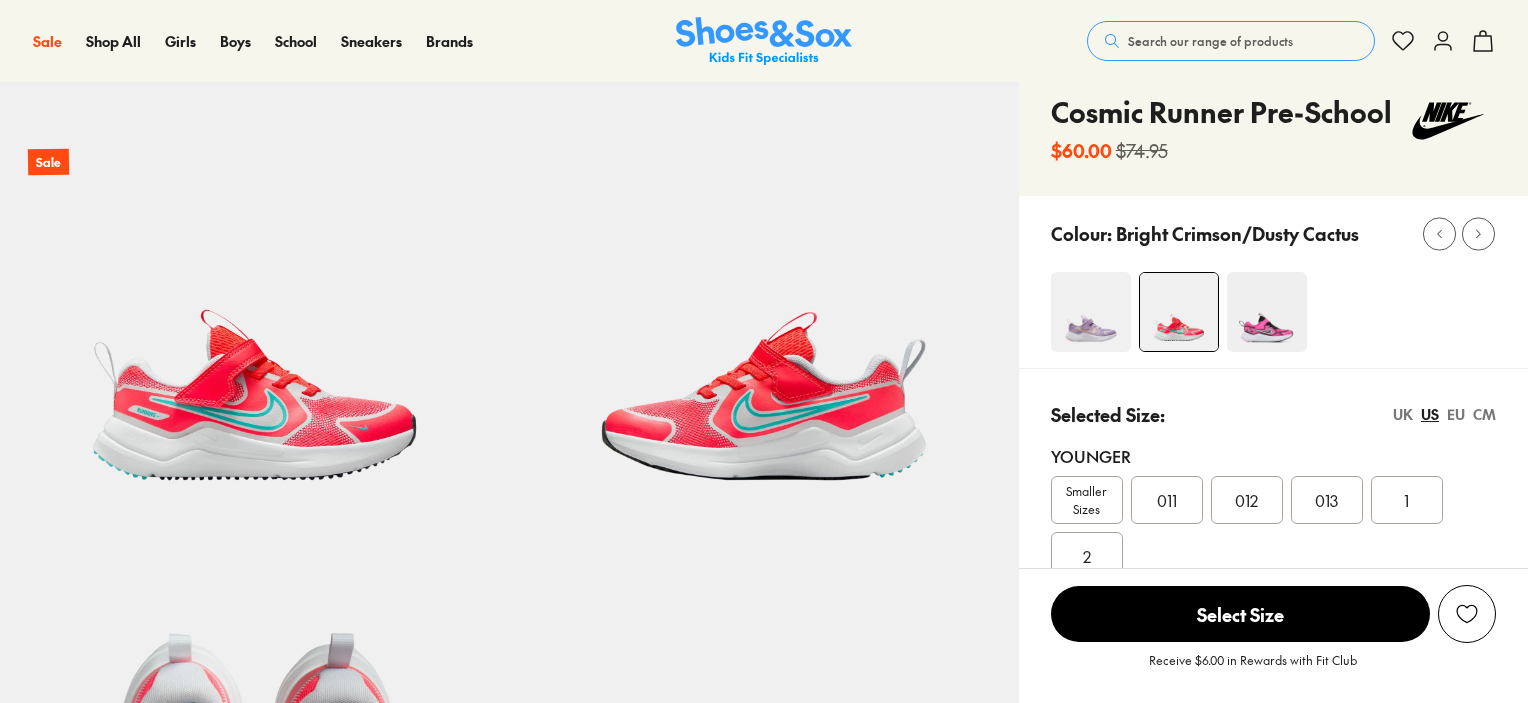 click on "Search our range of products" at bounding box center [1231, 41] 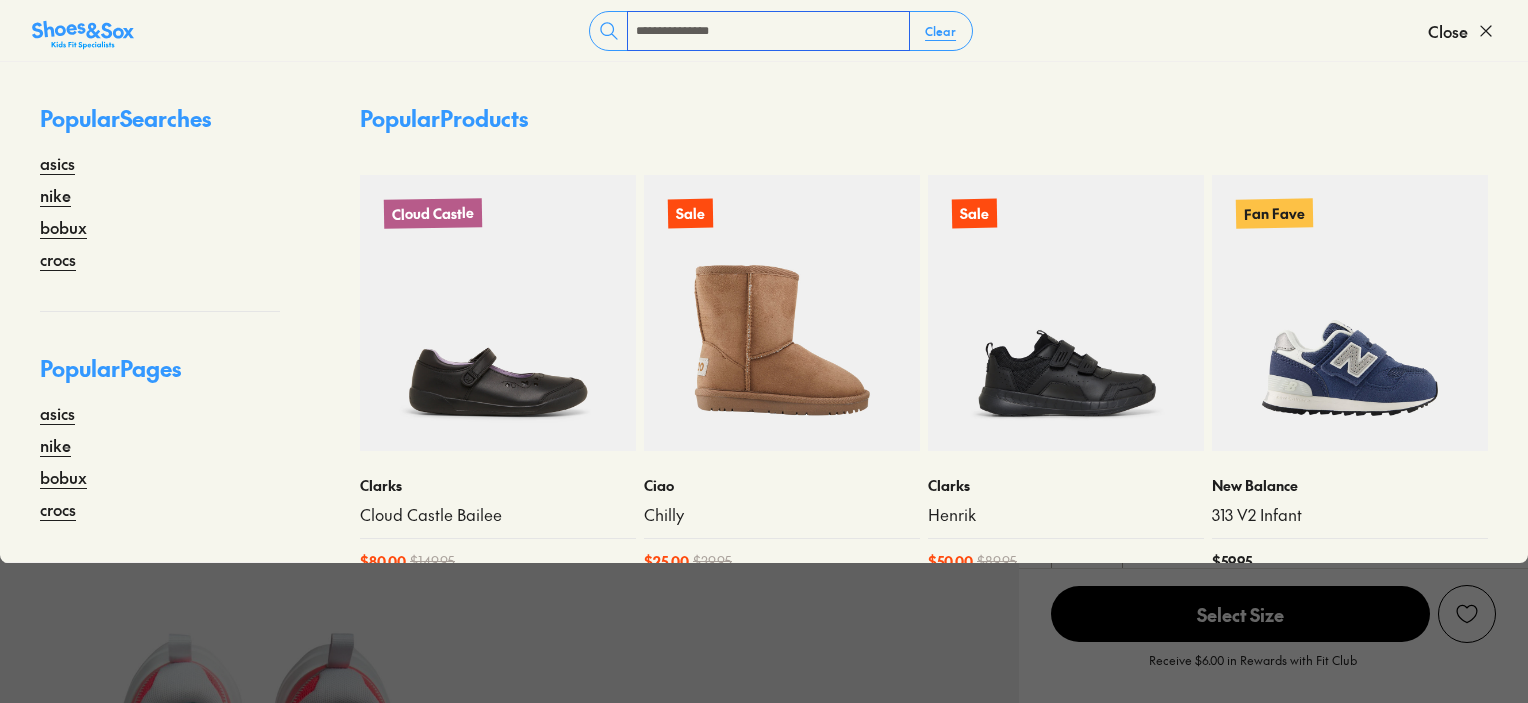 scroll, scrollTop: 85, scrollLeft: 0, axis: vertical 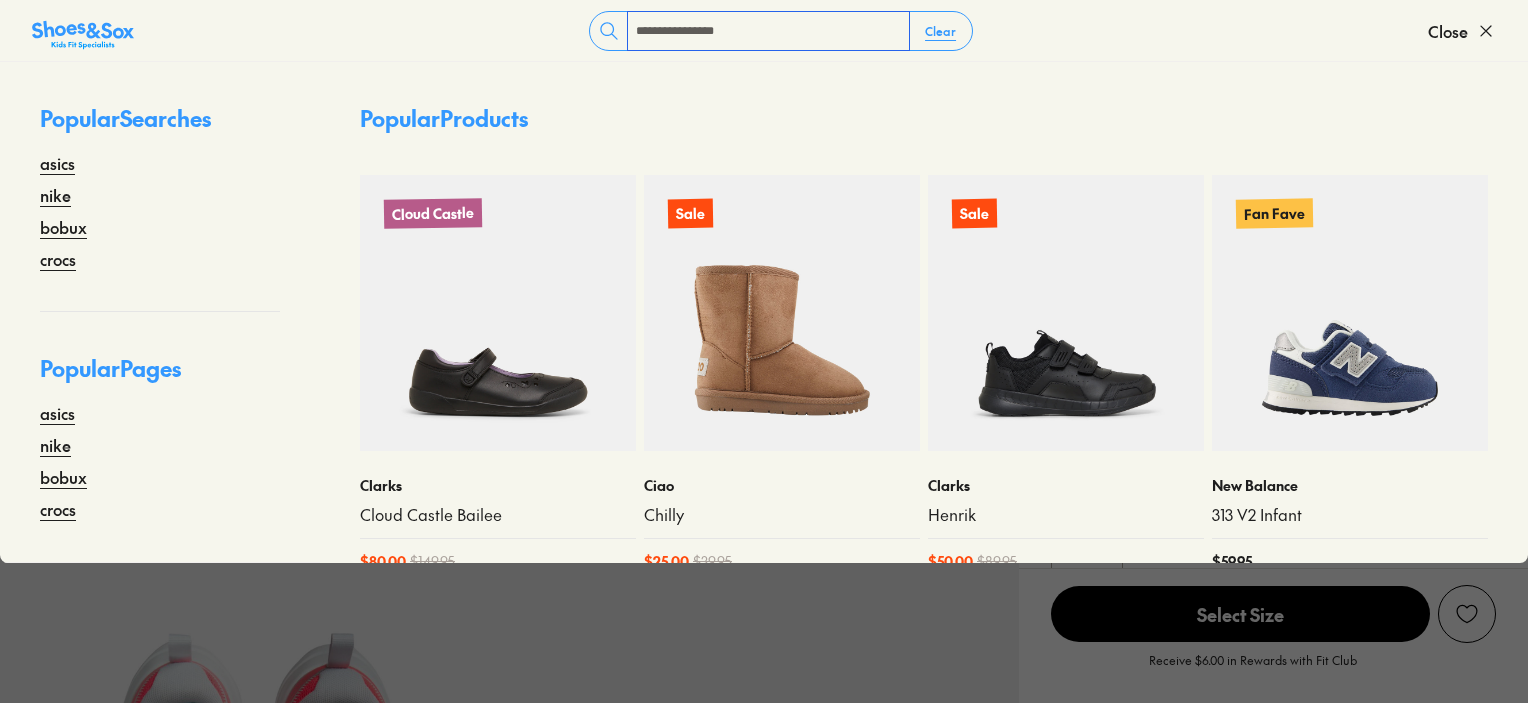 type on "**********" 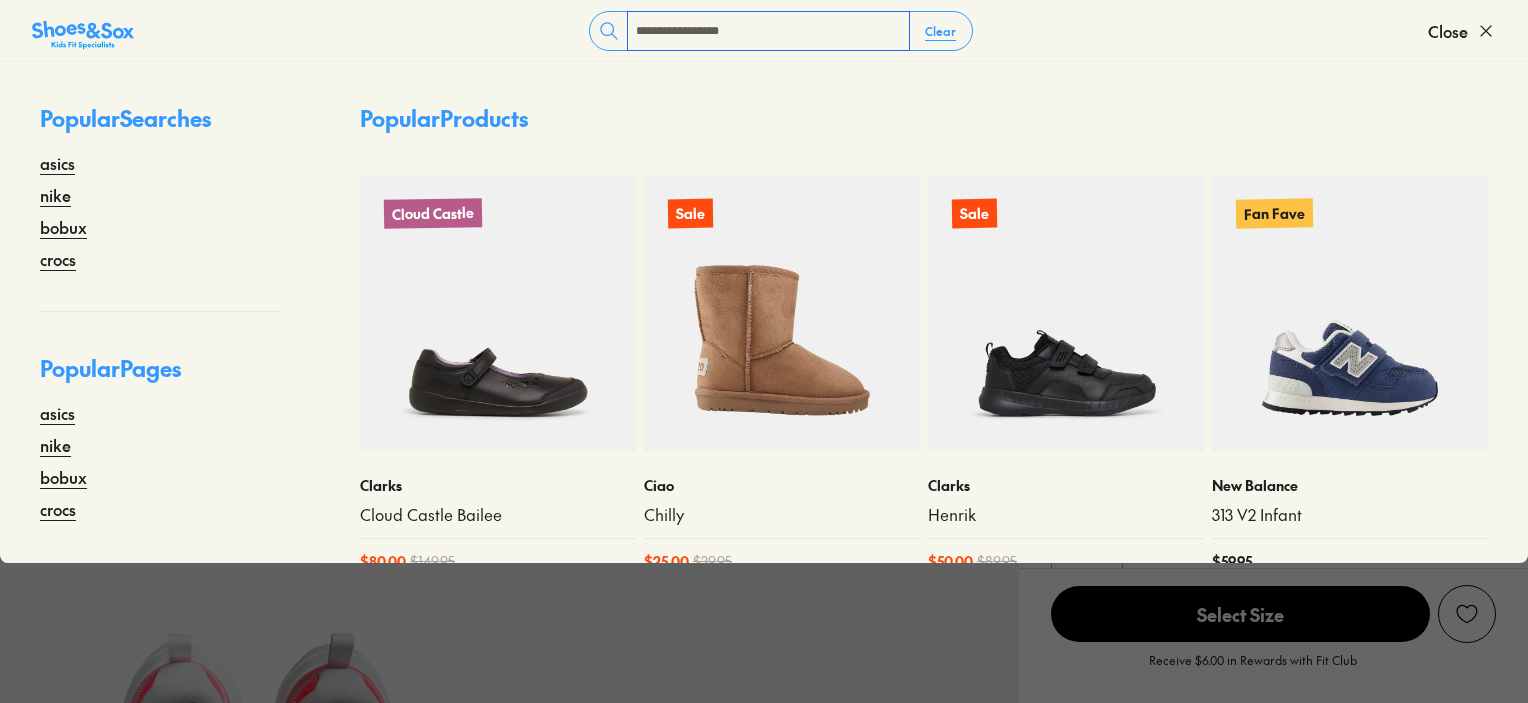 scroll, scrollTop: 0, scrollLeft: 0, axis: both 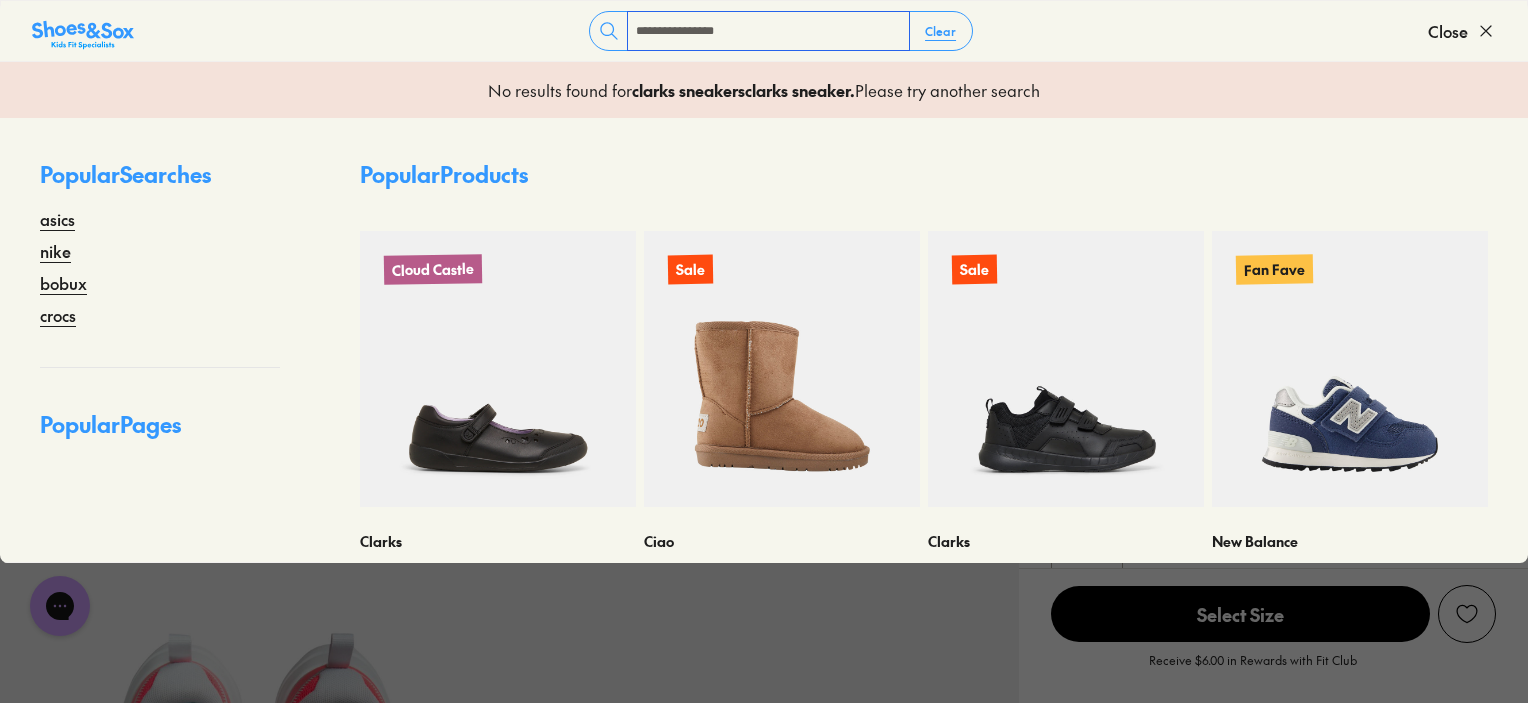 type on "**********" 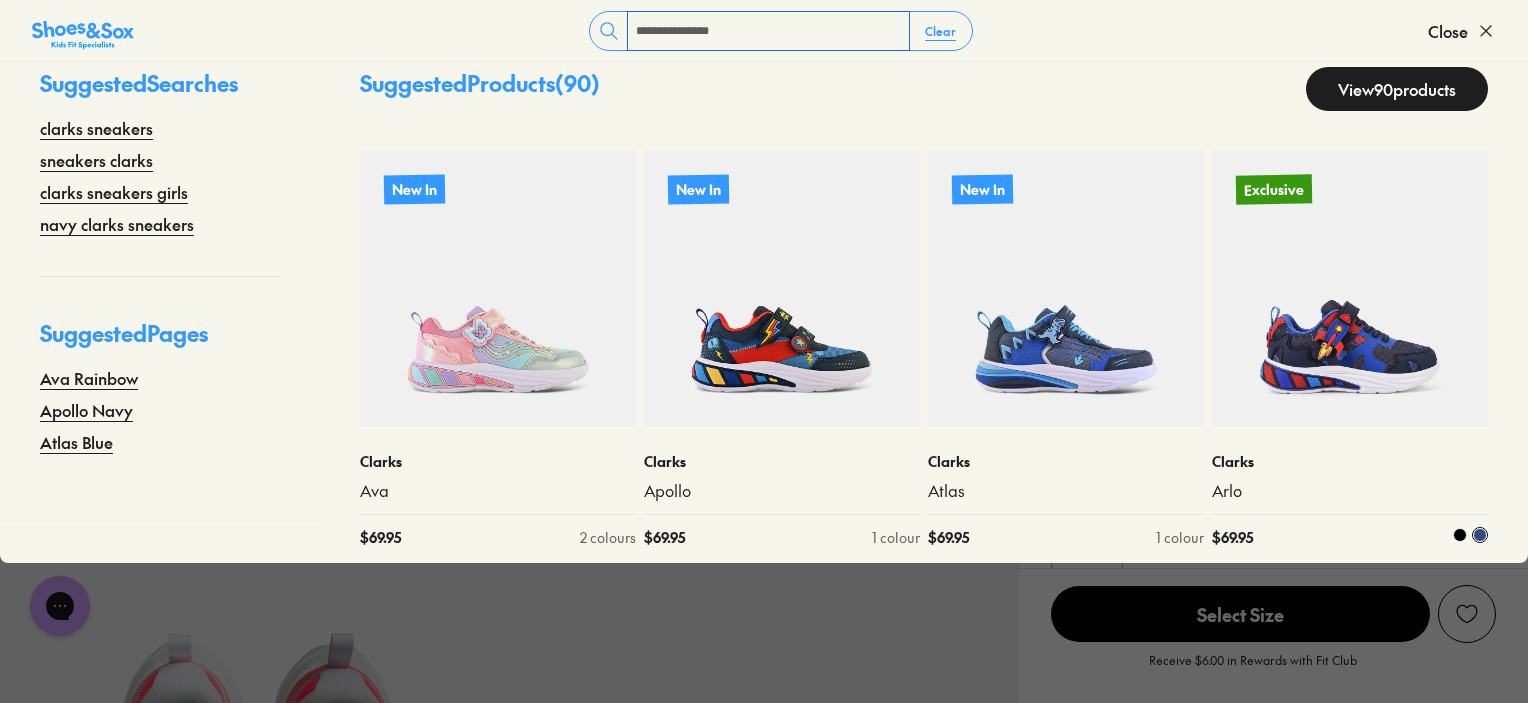 scroll, scrollTop: 49, scrollLeft: 0, axis: vertical 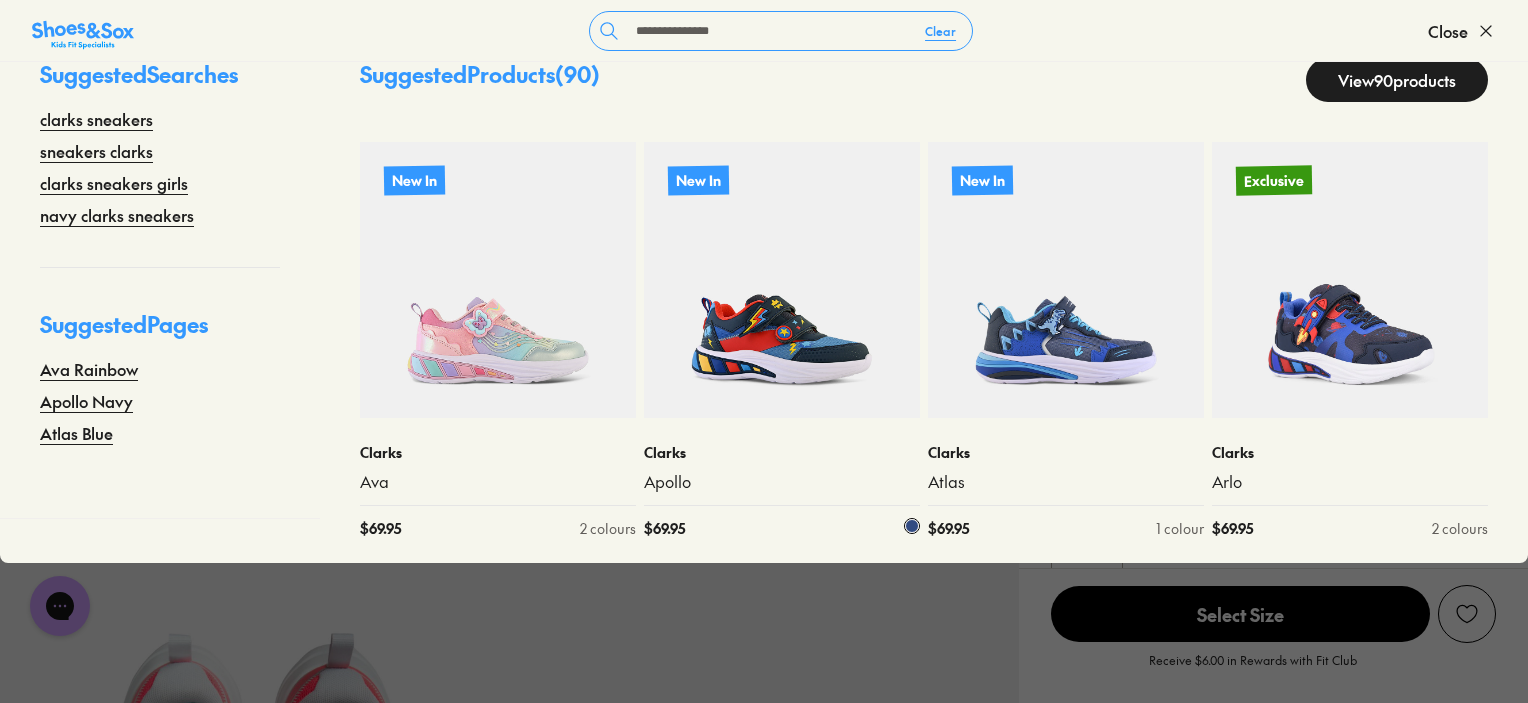 click at bounding box center (782, 280) 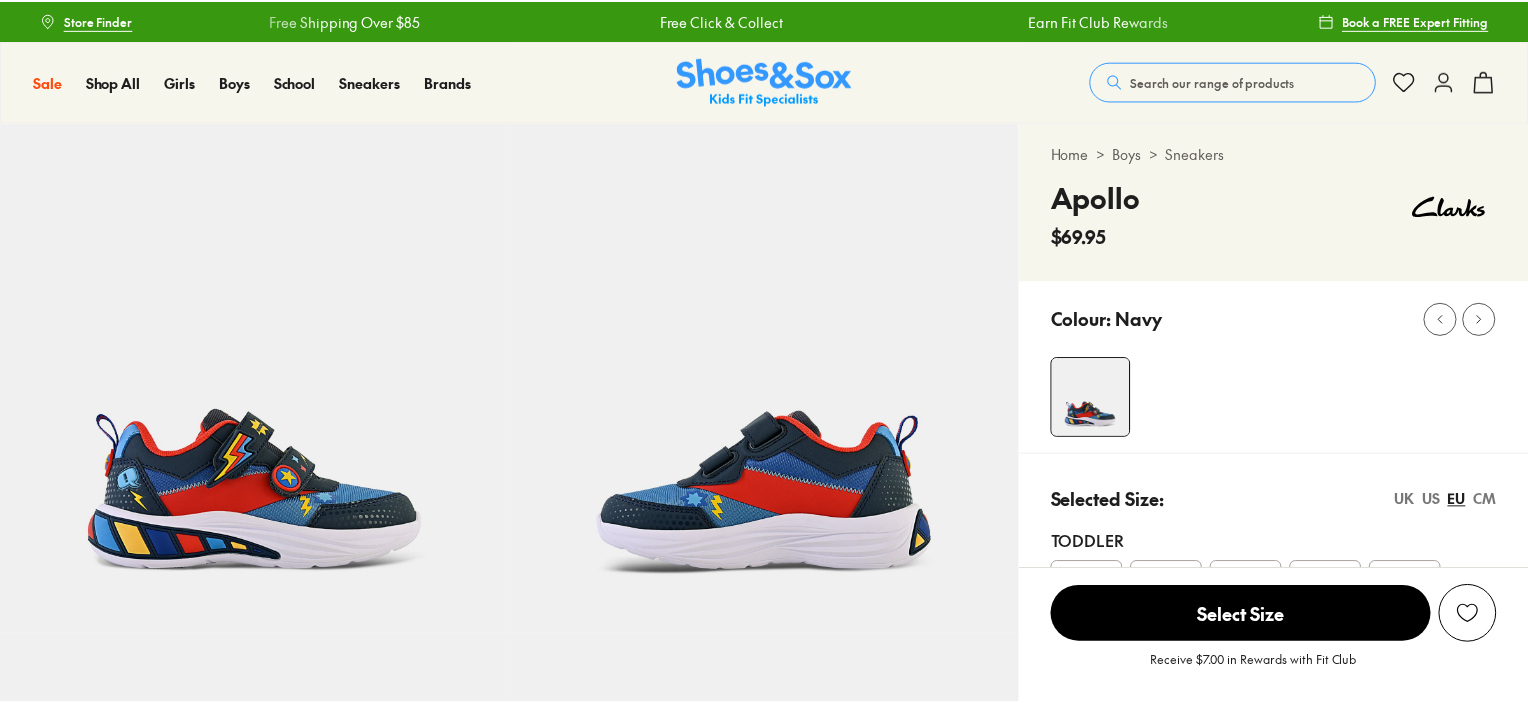 scroll, scrollTop: 0, scrollLeft: 0, axis: both 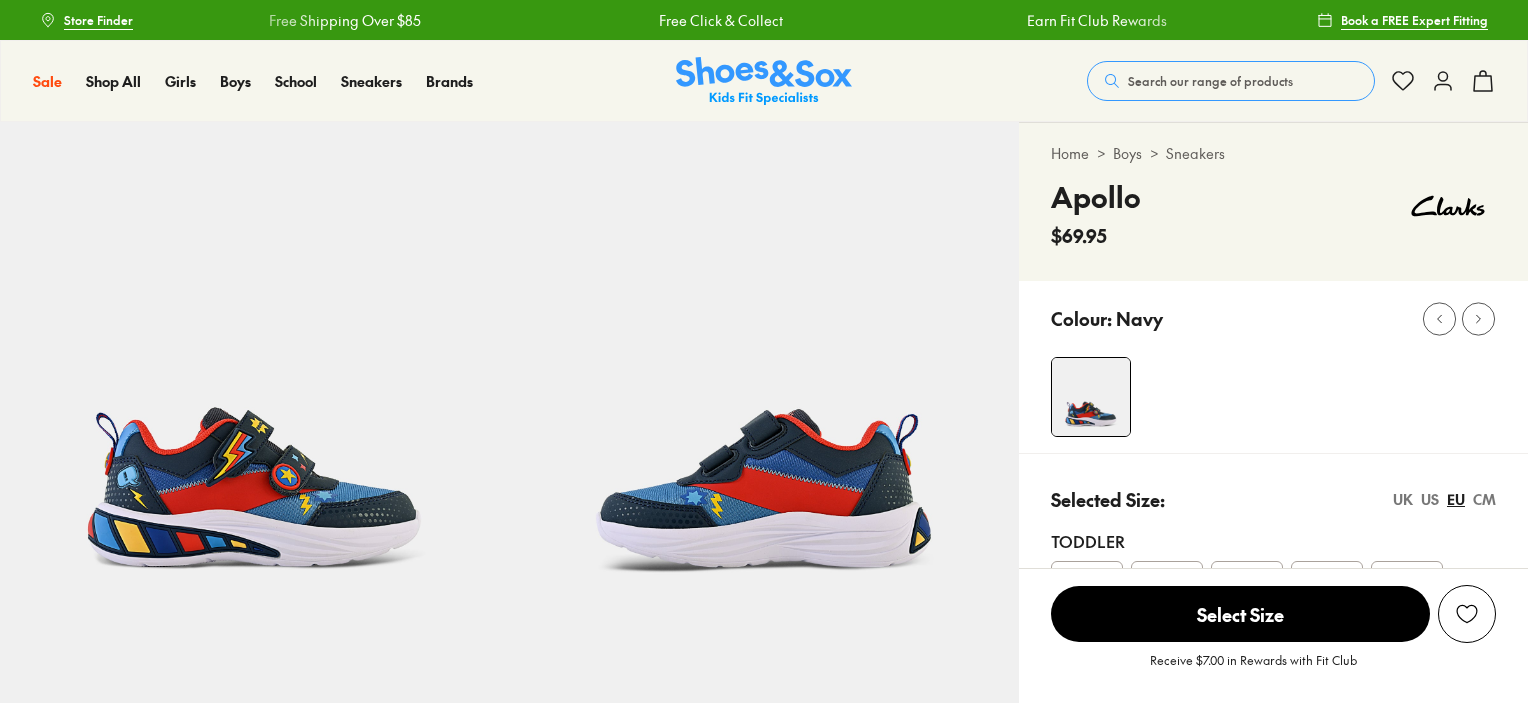 select on "*" 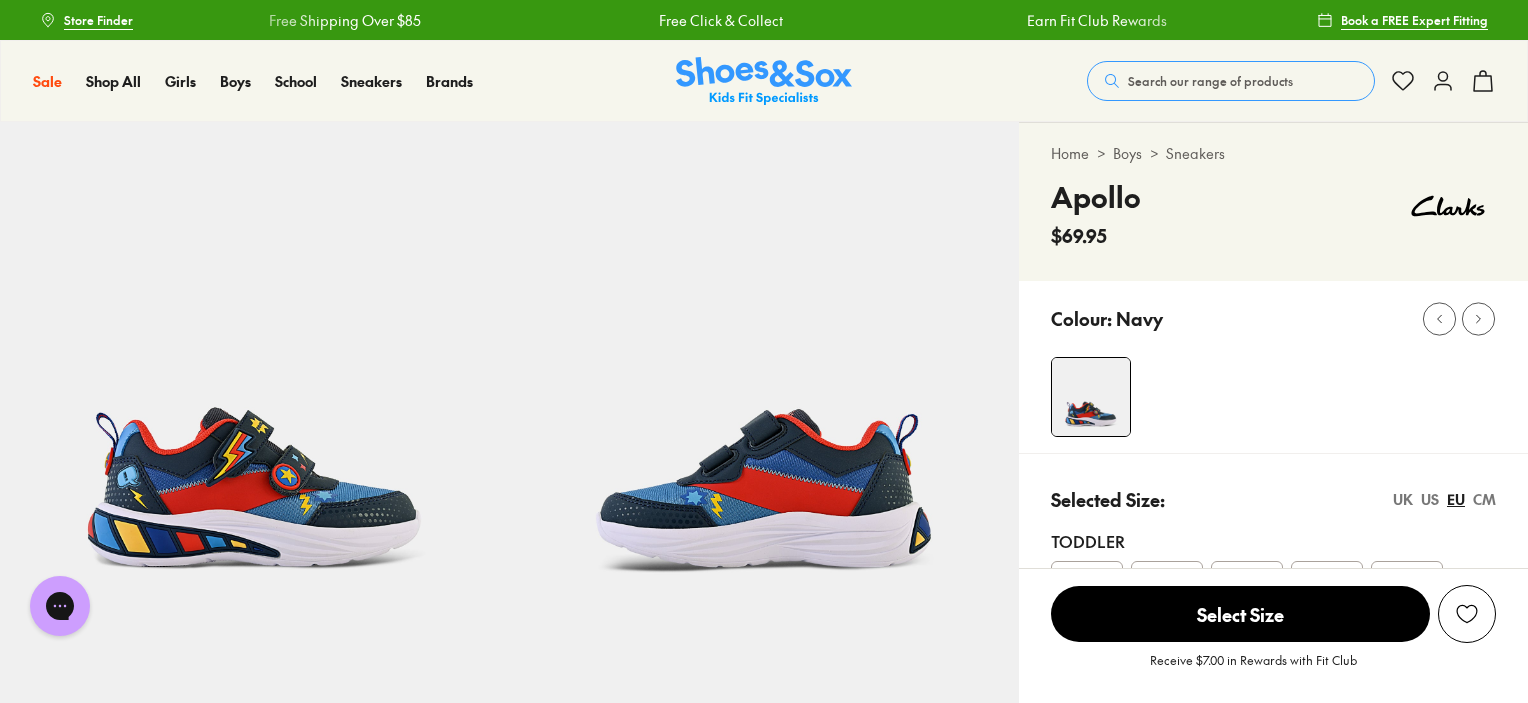 scroll, scrollTop: 0, scrollLeft: 0, axis: both 